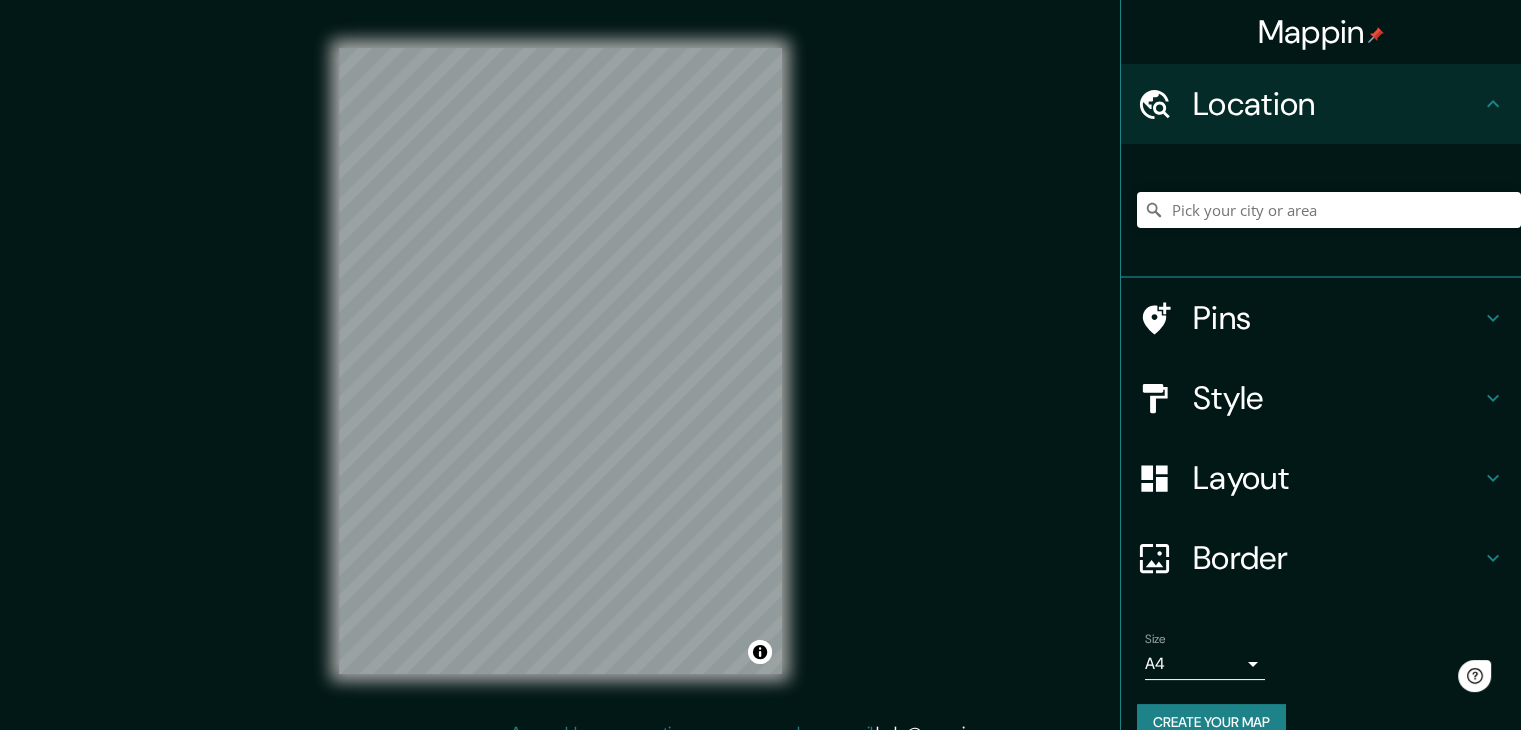 scroll, scrollTop: 0, scrollLeft: 0, axis: both 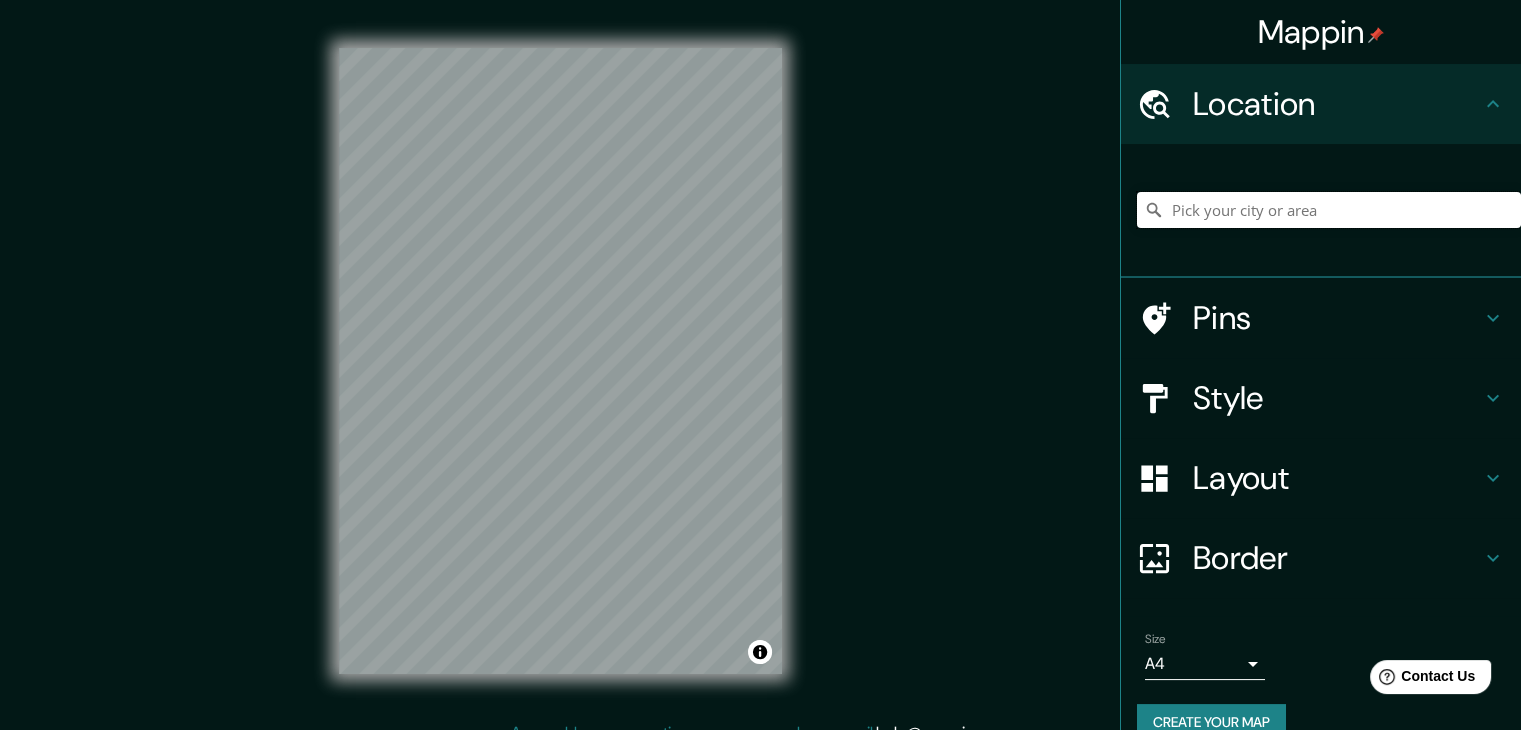 click at bounding box center [1329, 210] 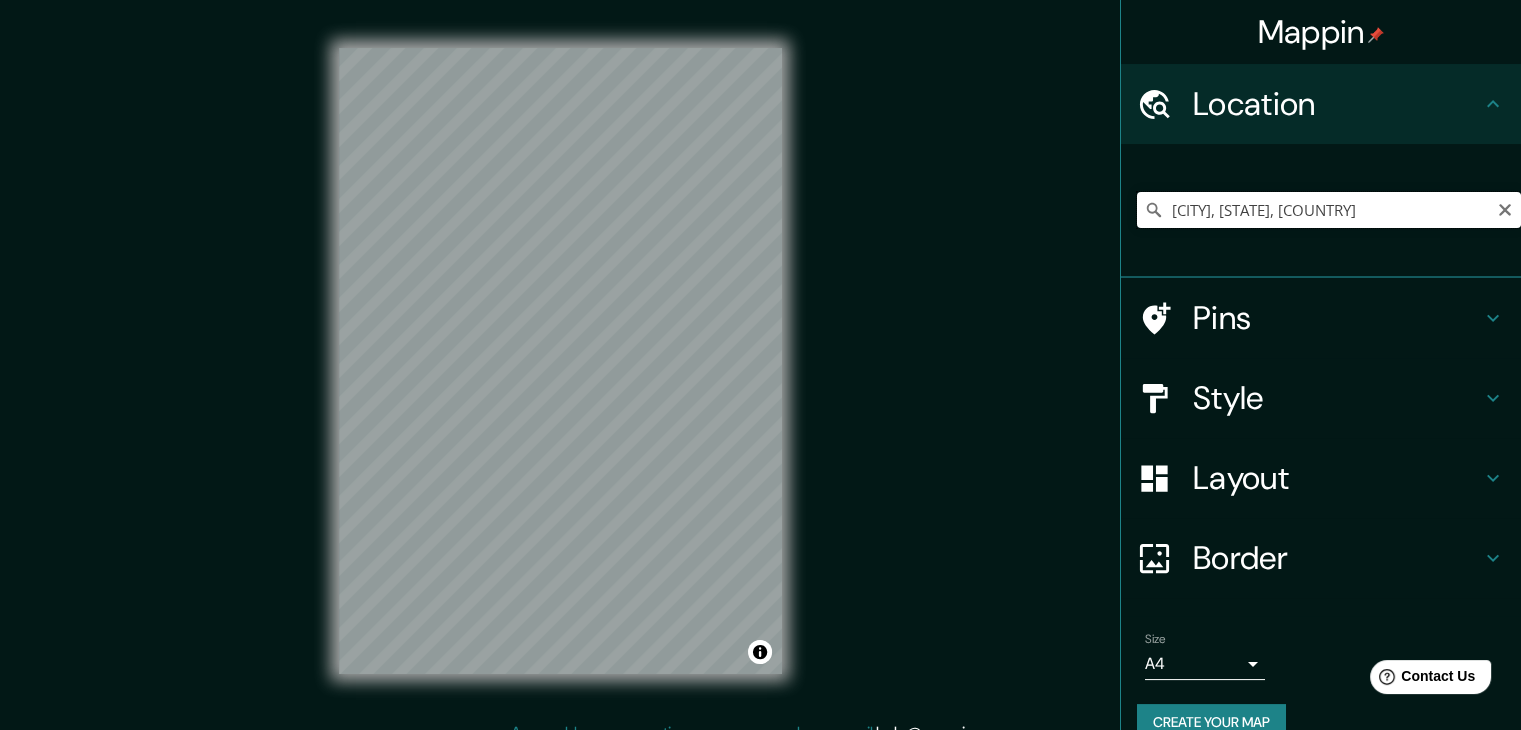 drag, startPoint x: 1368, startPoint y: 205, endPoint x: 1194, endPoint y: 211, distance: 174.10342 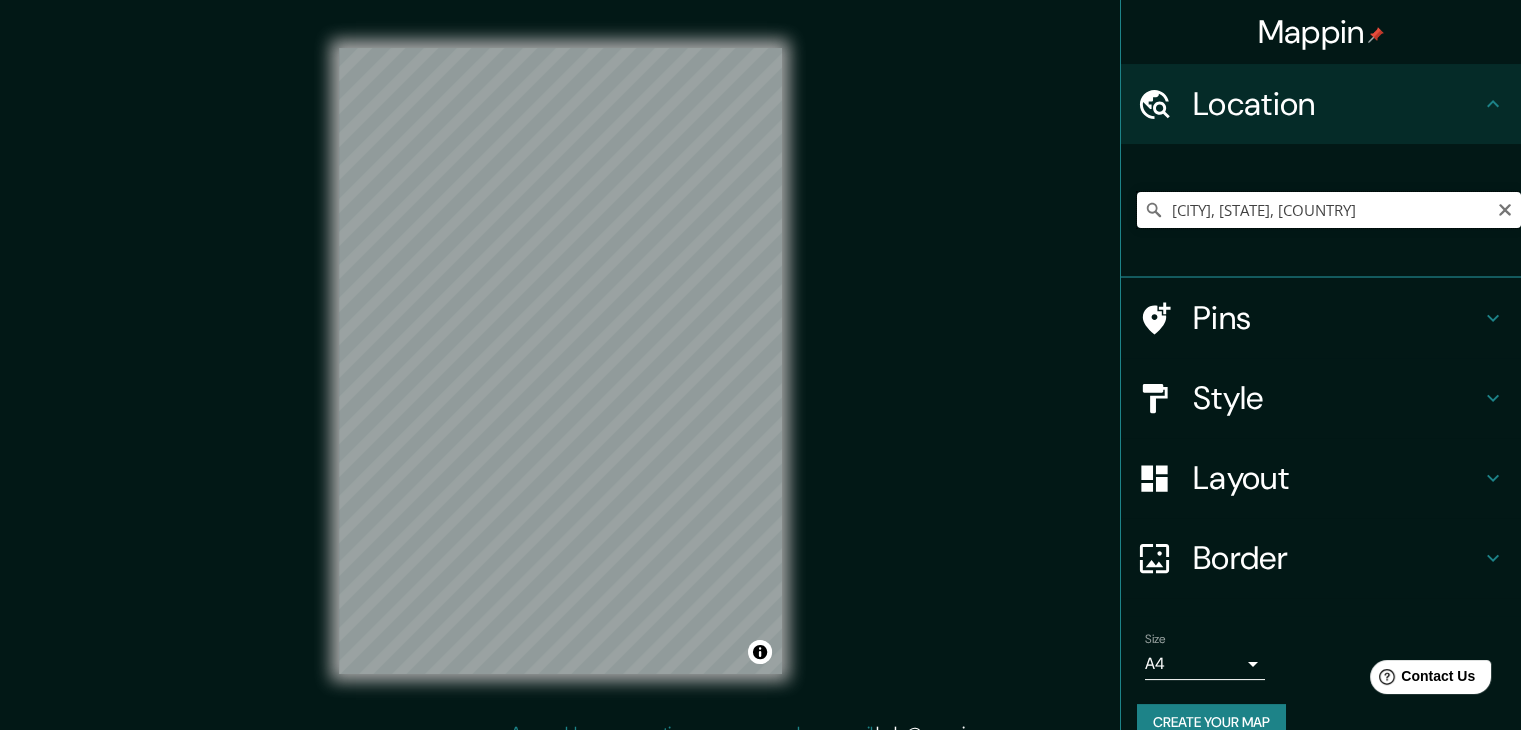 click on "Itaguaí, Río de Janeiro, Brasil" at bounding box center (1329, 210) 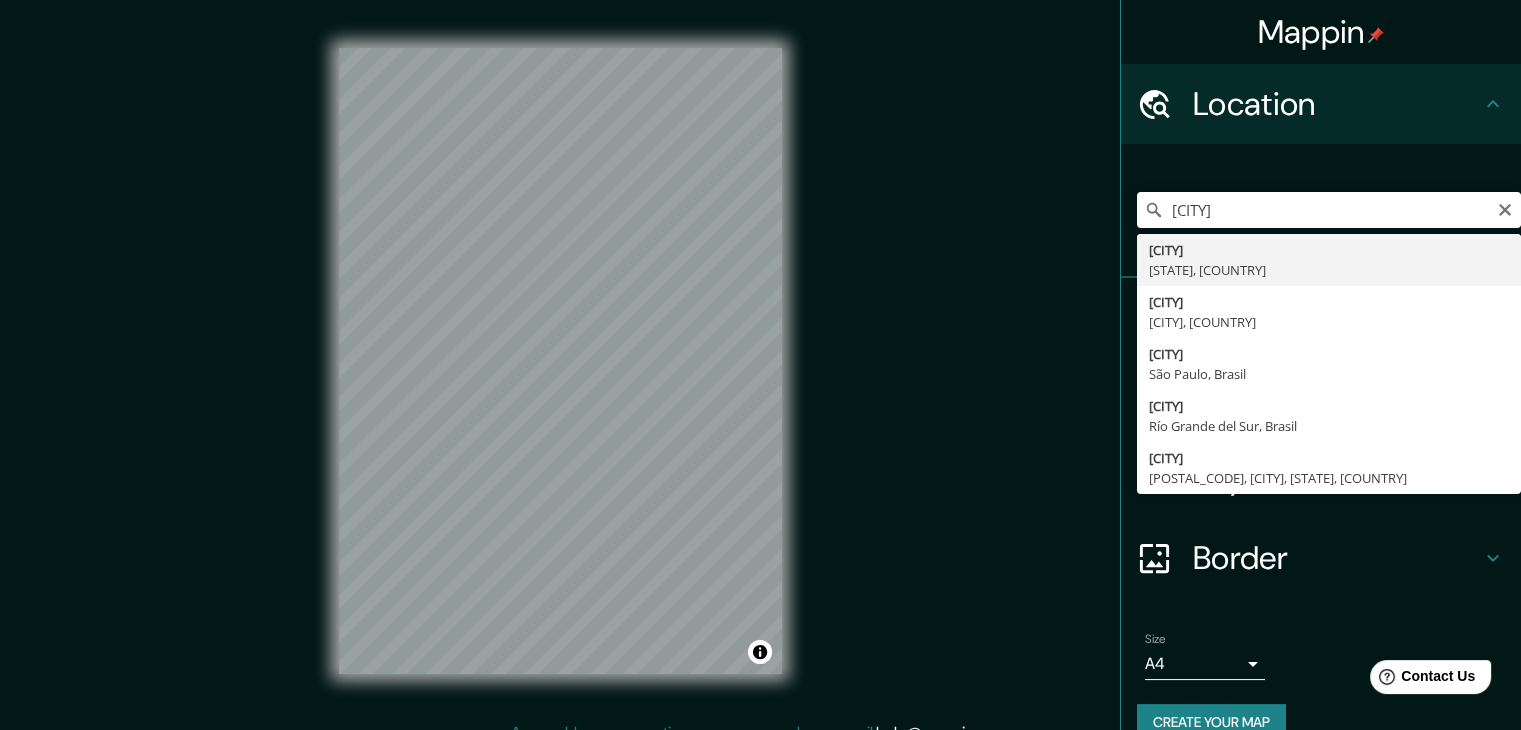 type on "Itagüí, Antioquia, Colombia" 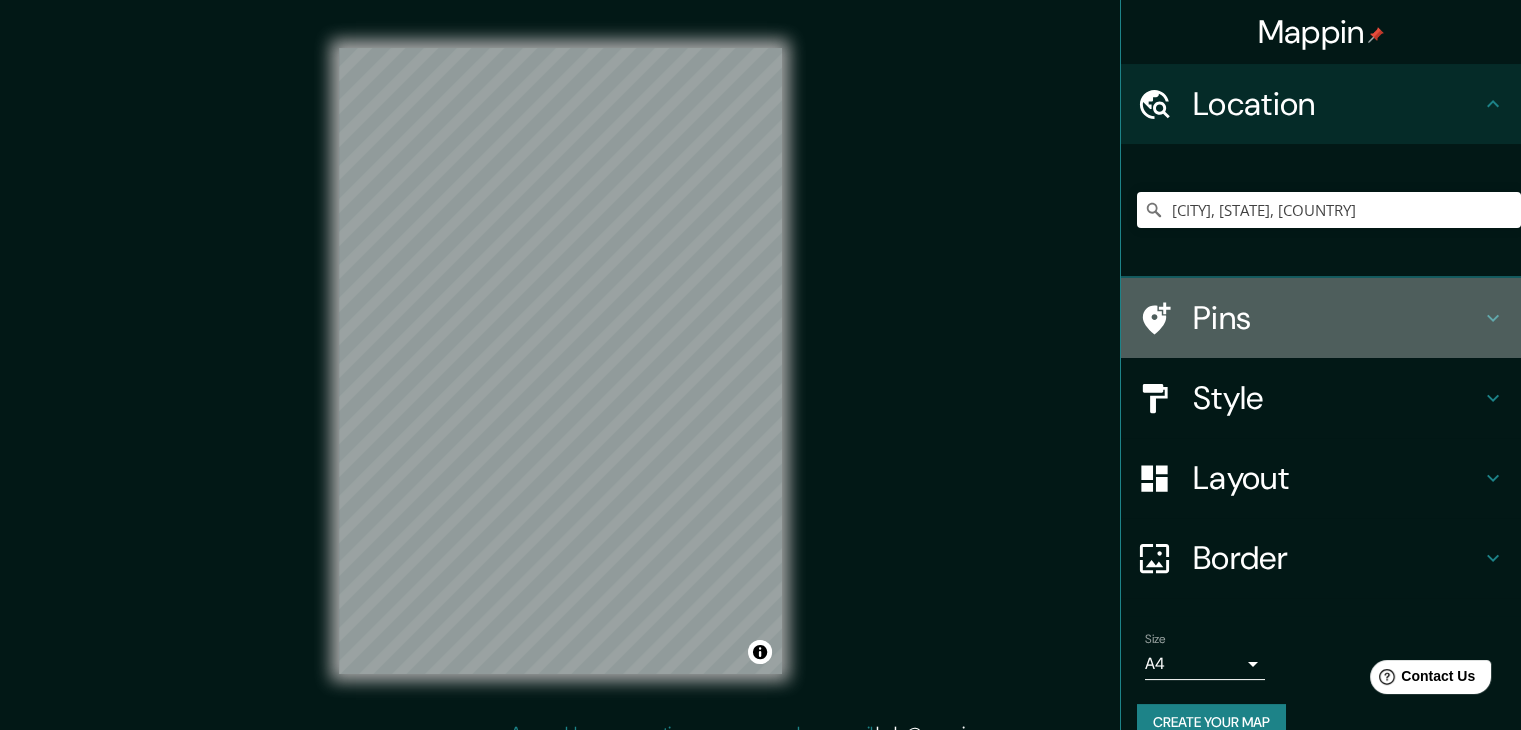 click on "Pins" at bounding box center [1337, 318] 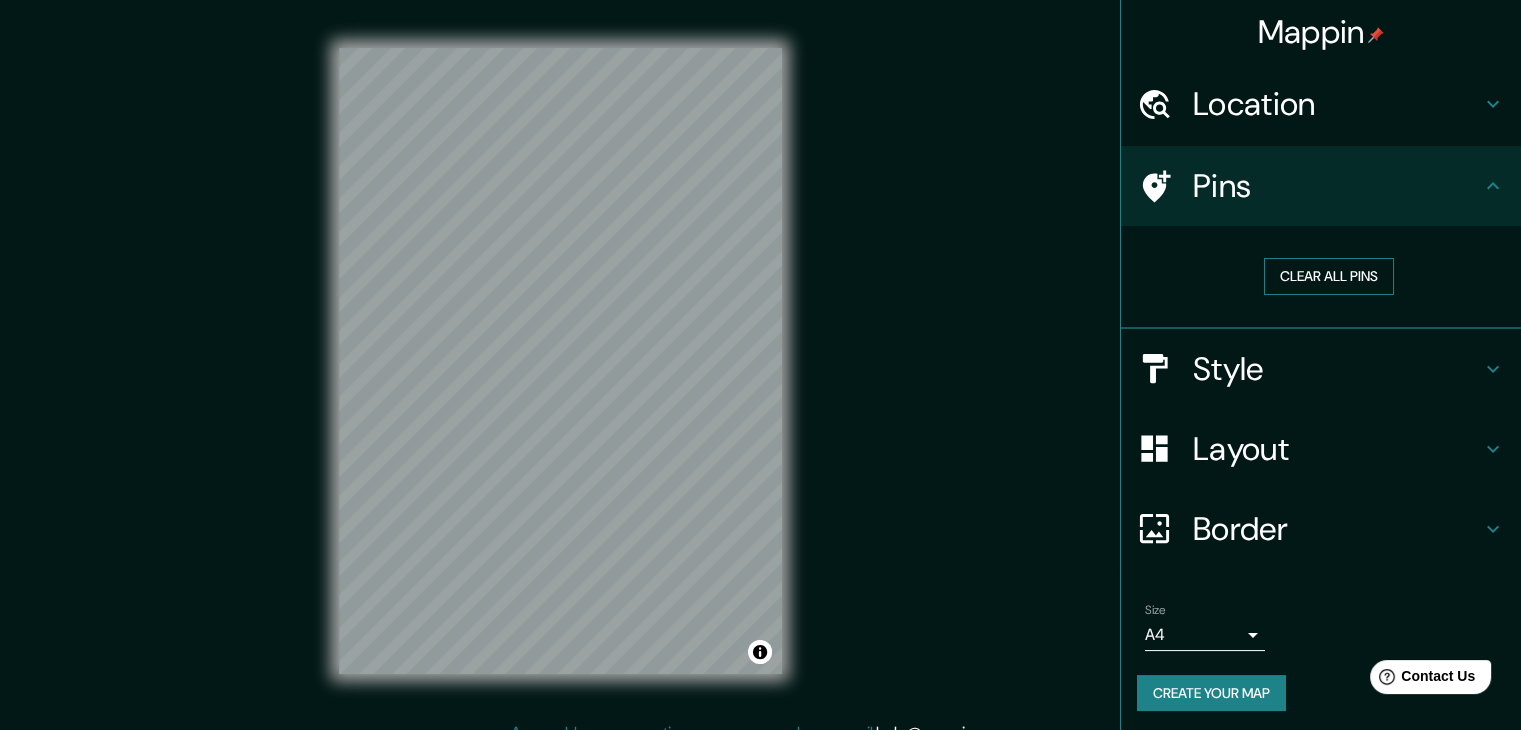 click on "Clear all pins" at bounding box center [1329, 276] 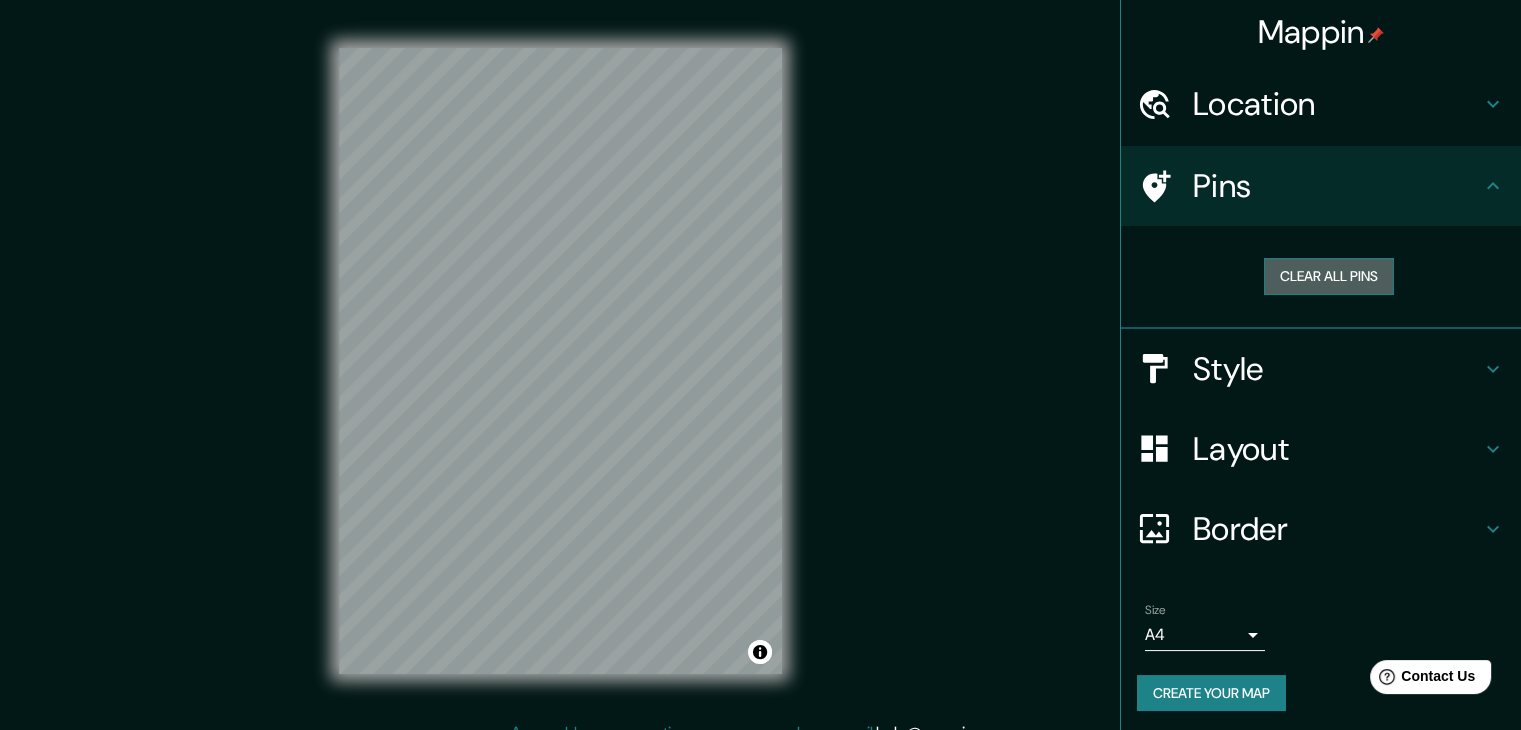 click on "Clear all pins" at bounding box center [1329, 276] 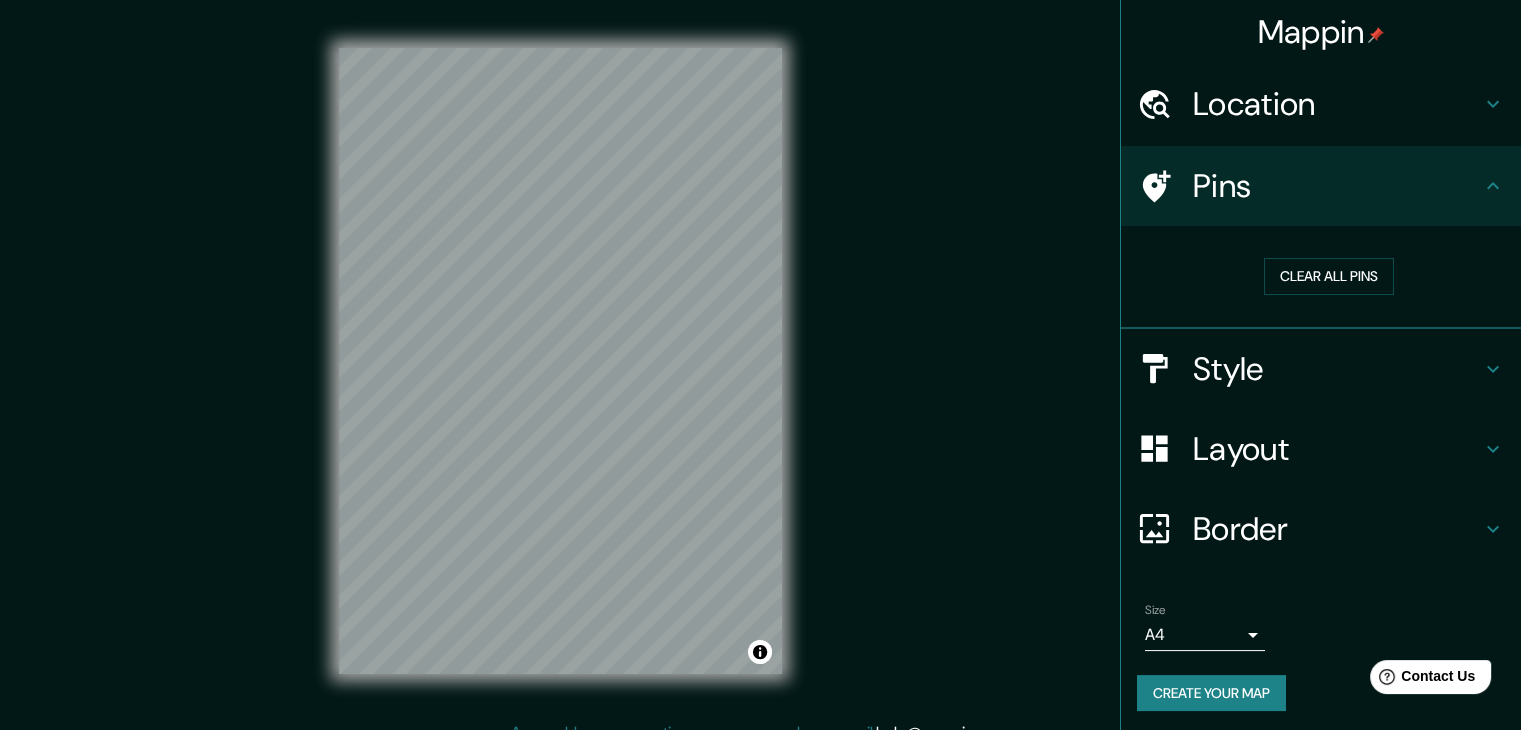 click on "Mappin Location Itagüí, Antioquia, Colombia Pins Clear all pins Style Layout Border Choose a border.  Hint : you can make layers of the frame opaque to create some cool effects. None Simple Transparent Fancy Size A4 single Create your map © Mapbox   © OpenStreetMap   Improve this map Any problems, suggestions, or concerns please email    help@mappin.pro . . ." at bounding box center (760, 376) 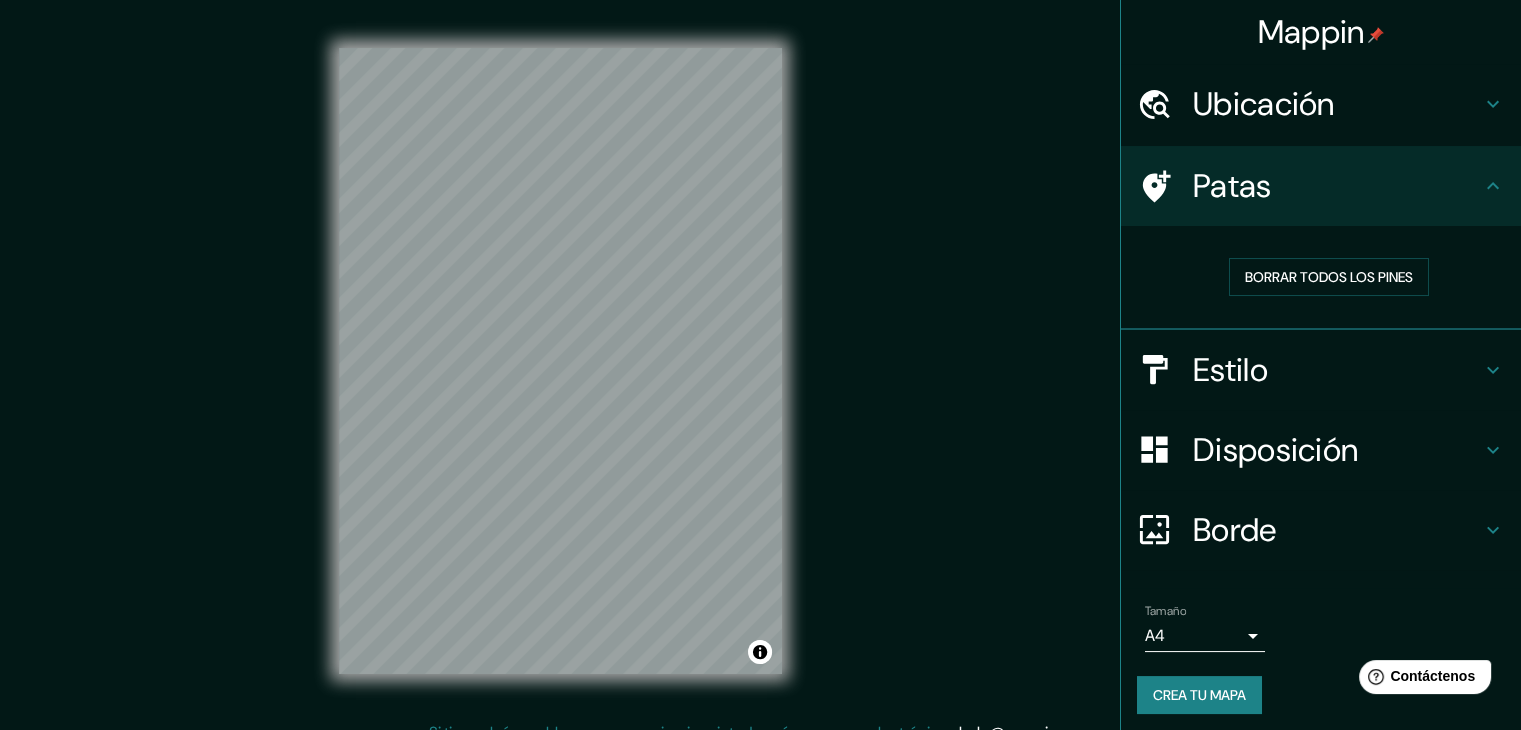 click on "Mappin Ubicación Itagüí, Antioquia, Colombia Patas Borrar todos los pines Estilo Disposición Borde Elige un borde.  Consejo  : puedes opacar las capas del marco para crear efectos geniales. Ninguno Simple Transparente Elegante Tamaño A4 single Crea tu mapa © Mapbox    © OpenStreetMap    Mejorar este mapa Si tiene algún problema, sugerencia o inquietud, envíe un correo electrónico a  help@mappin.pro  .   . ." at bounding box center (760, 376) 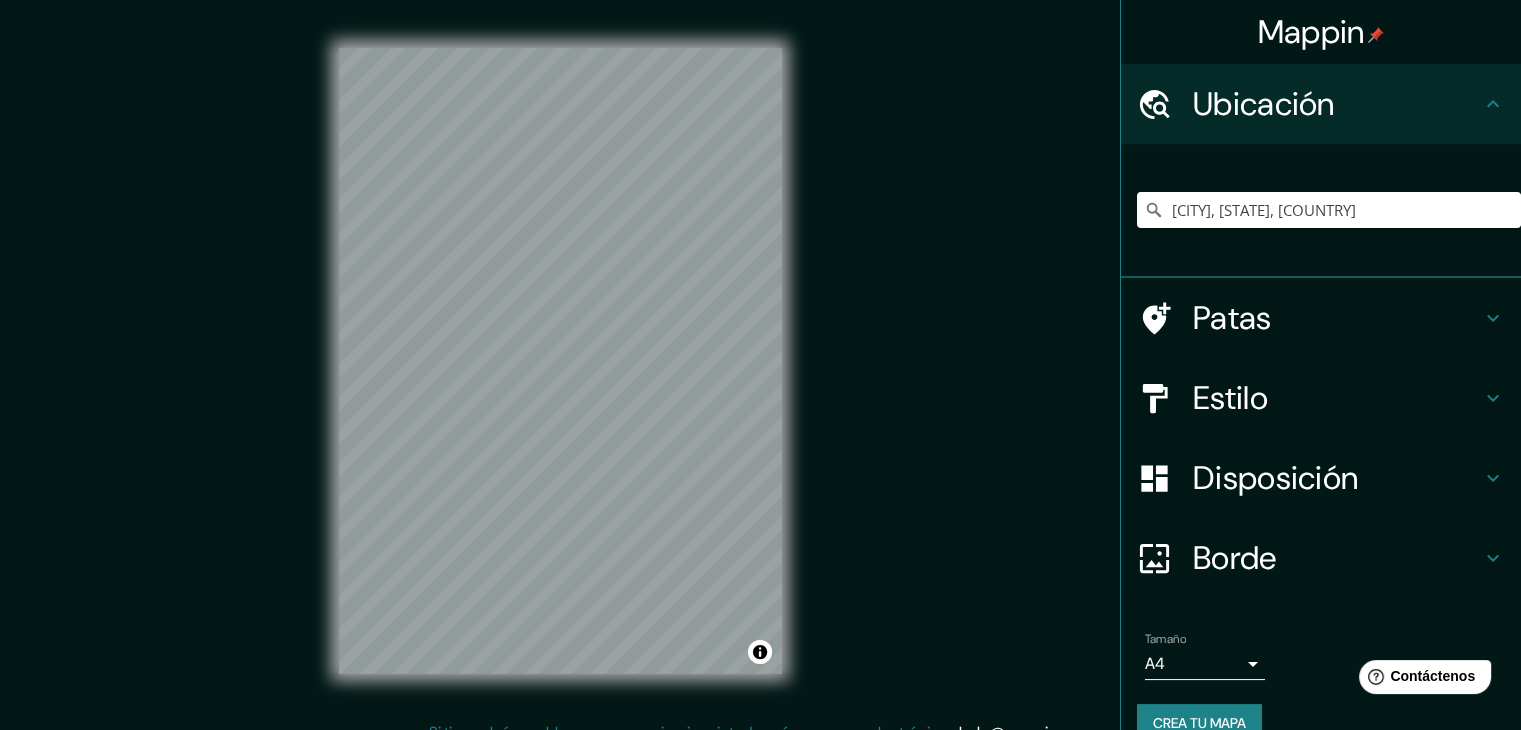 click on "Ubicación" at bounding box center [1264, 104] 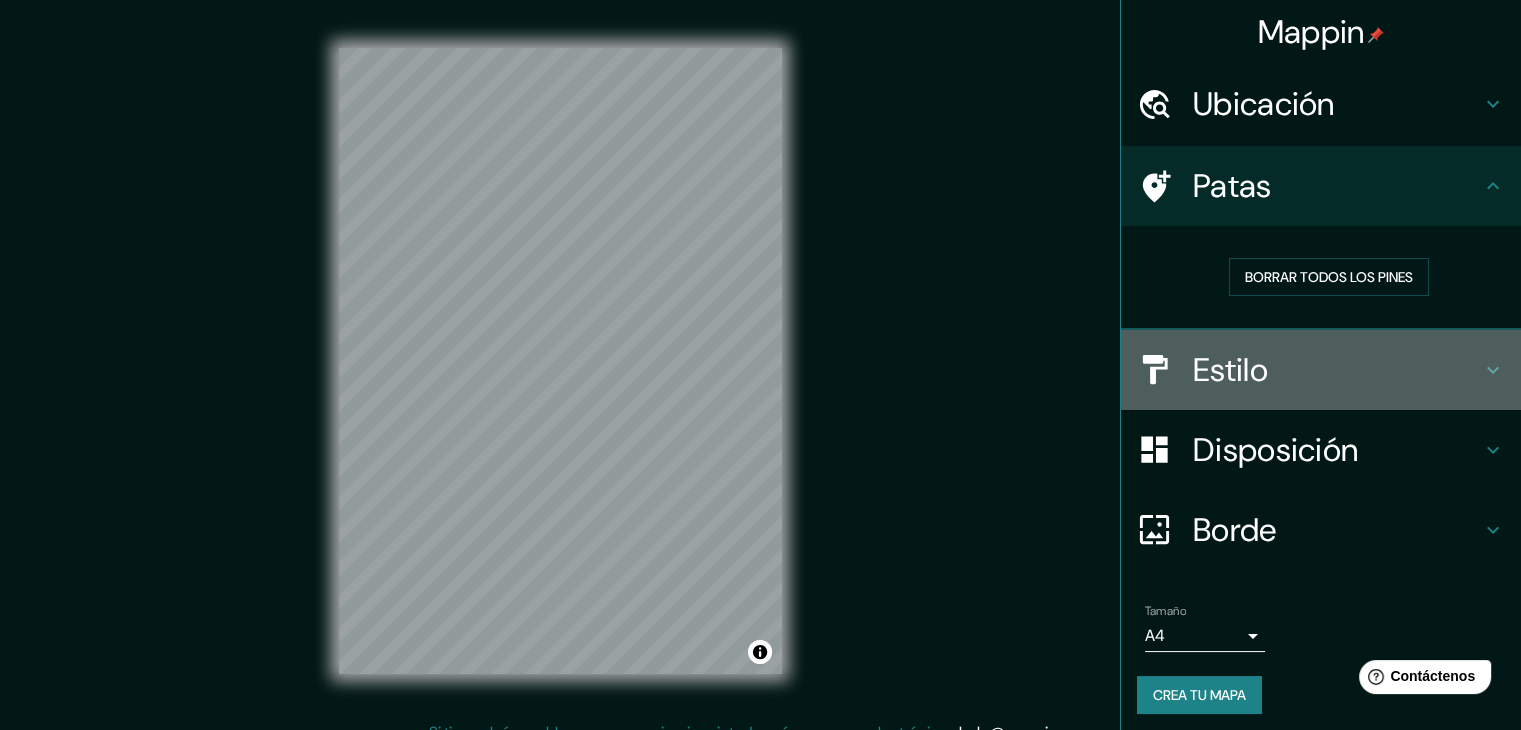 click on "Estilo" at bounding box center (1230, 370) 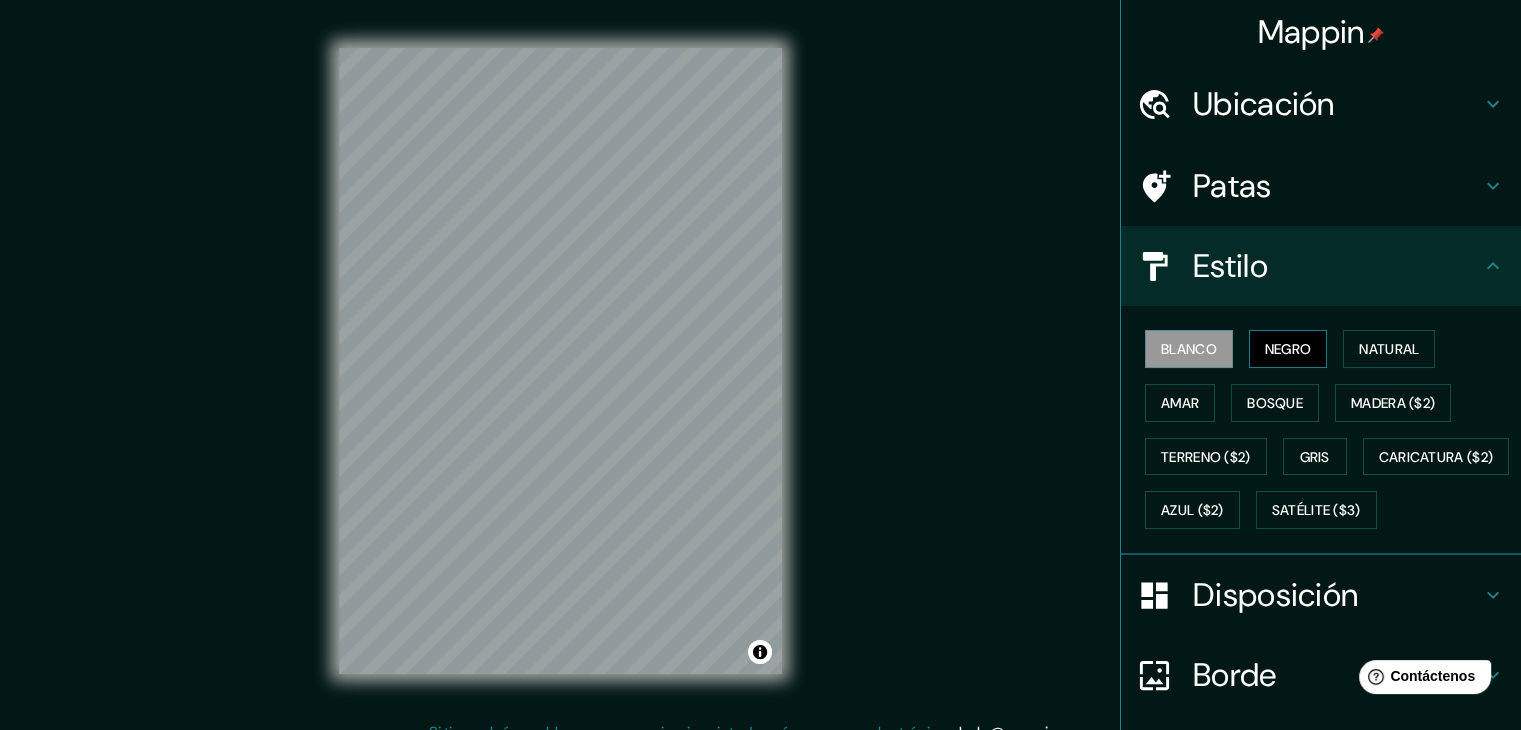click on "Negro" at bounding box center [1288, 349] 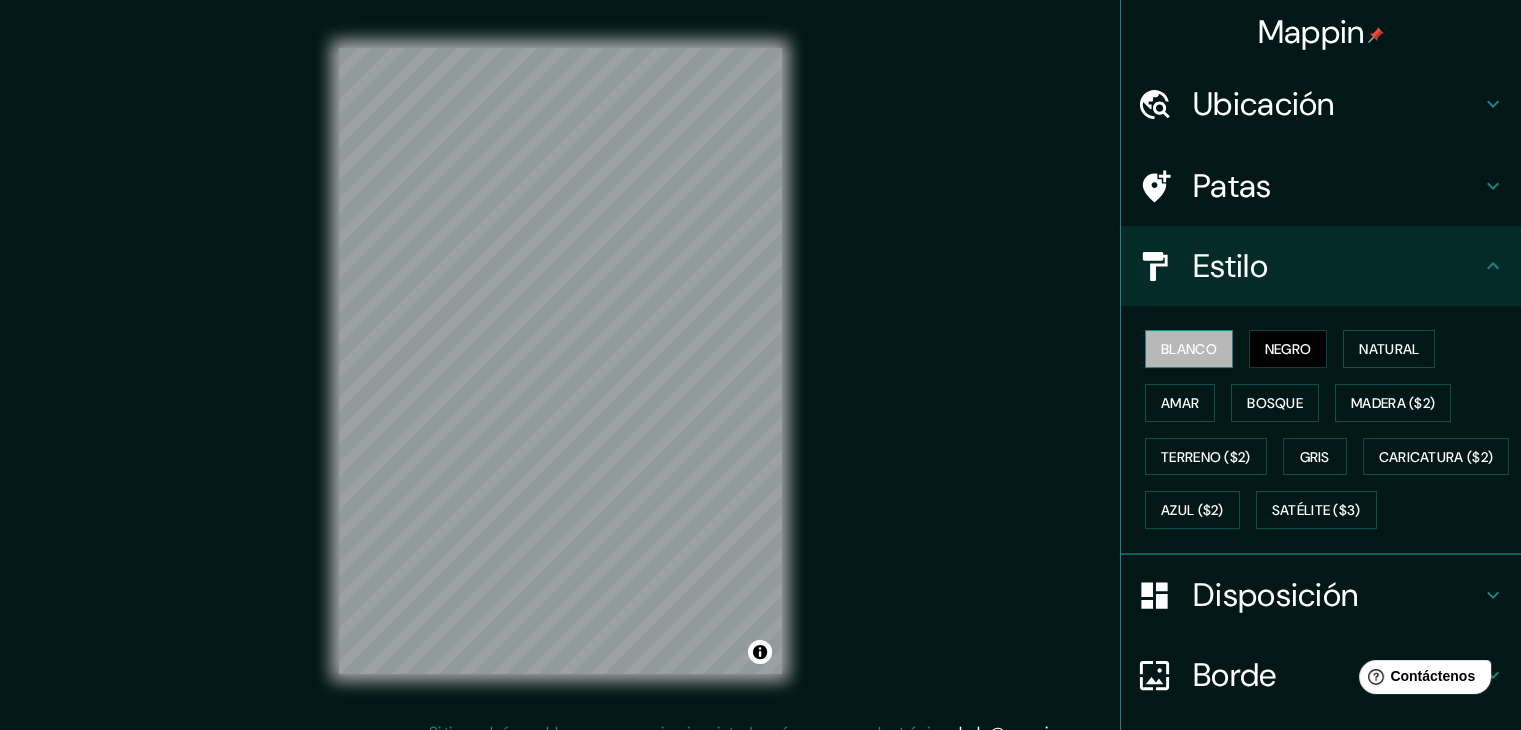 click on "Blanco" at bounding box center [1189, 349] 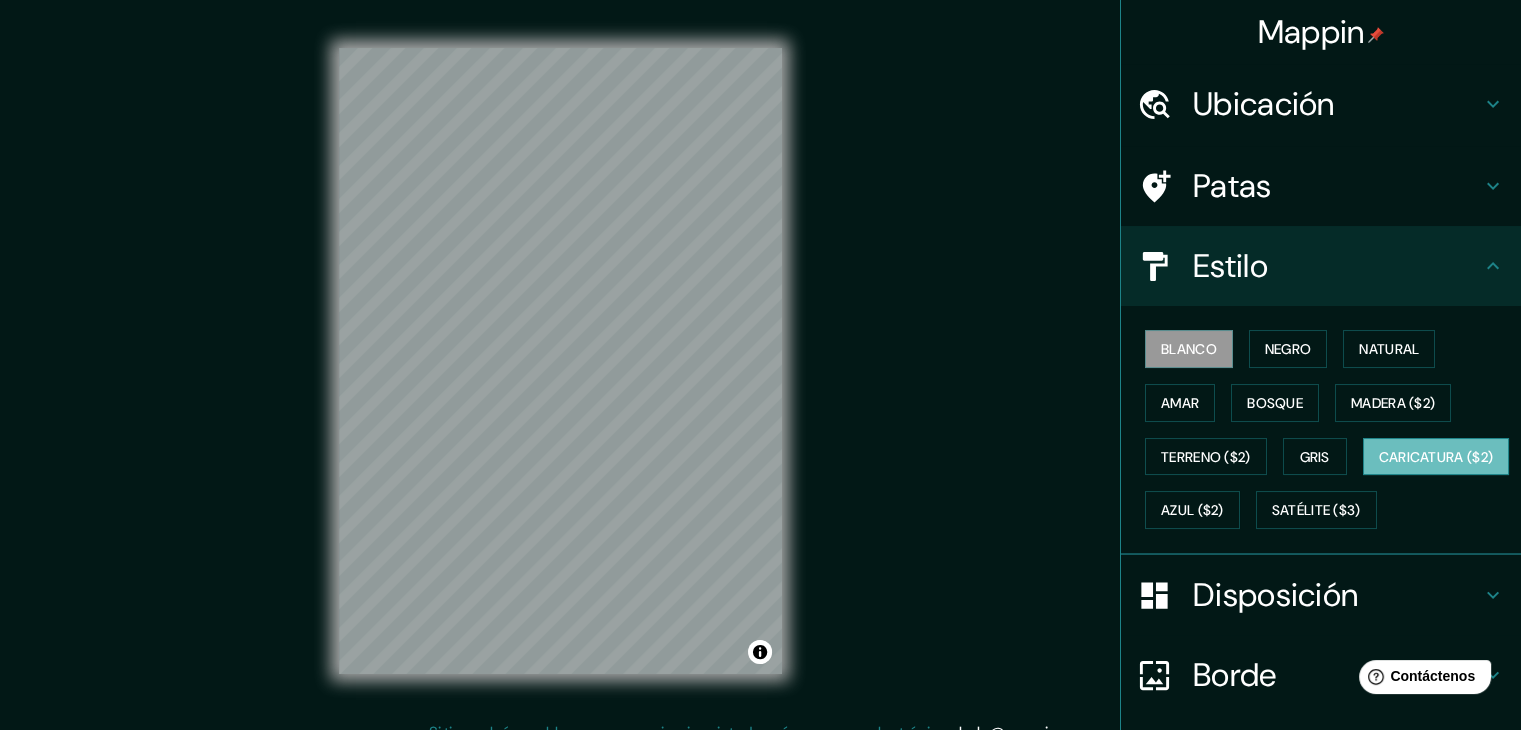 click on "Caricatura ($2)" at bounding box center (1436, 457) 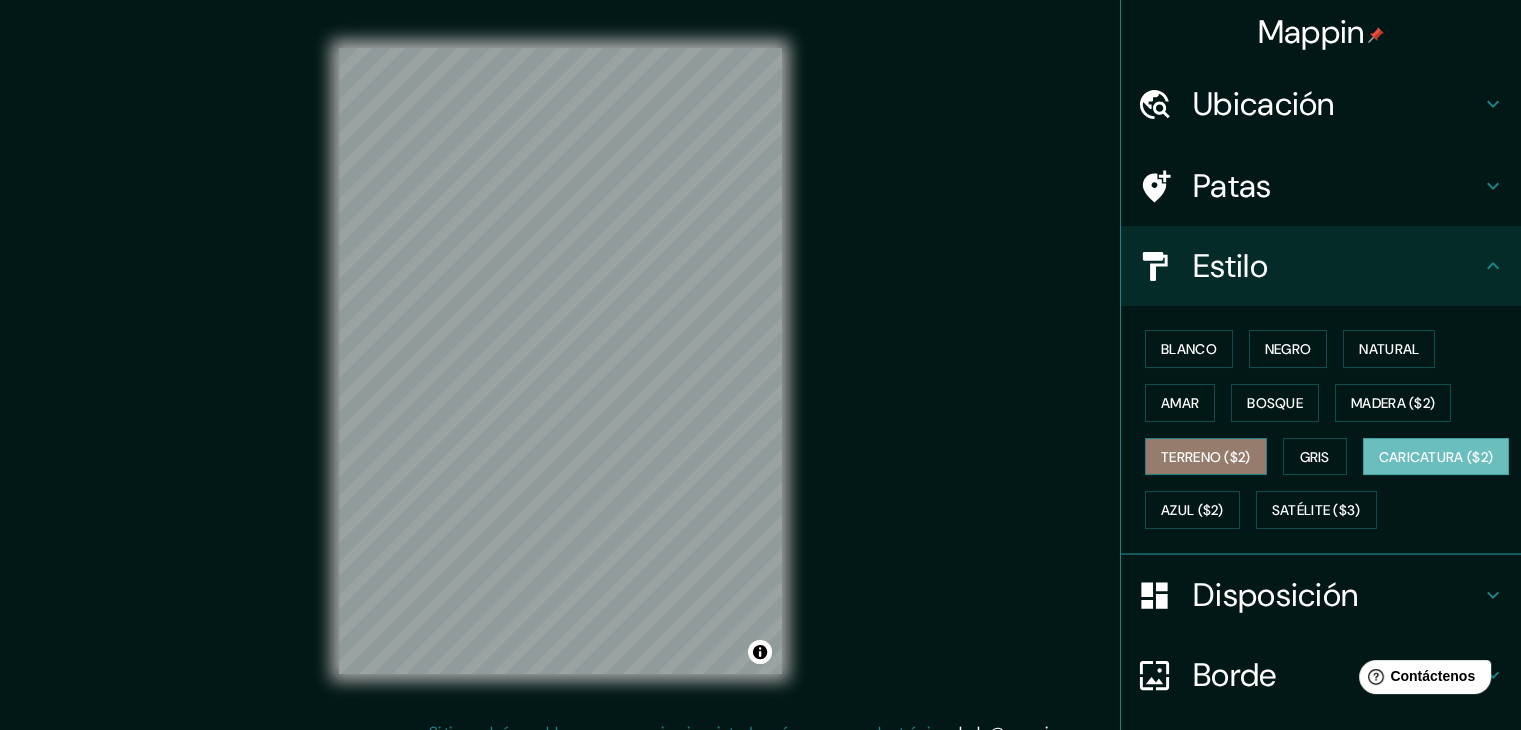click on "Terreno ($2)" at bounding box center (1206, 457) 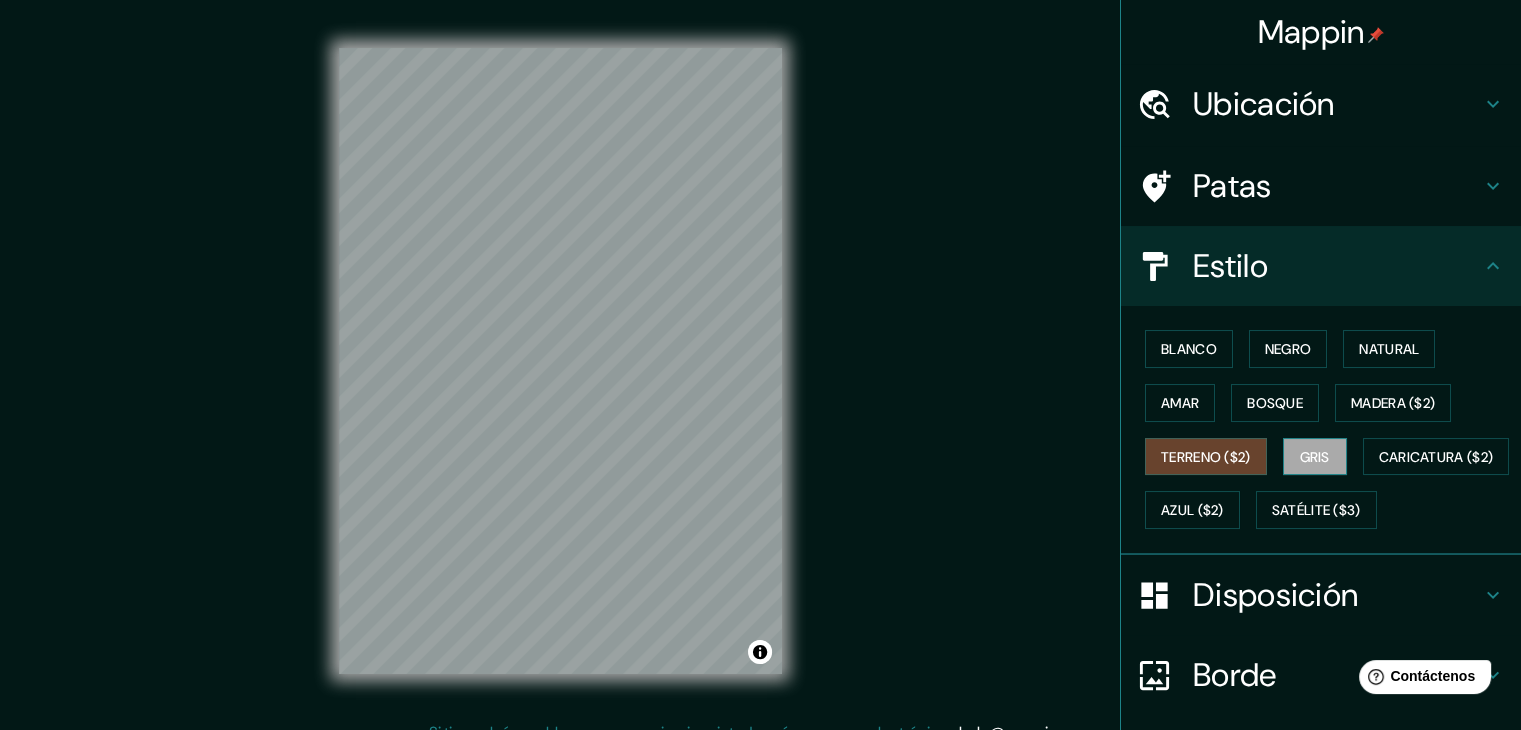 click on "Gris" at bounding box center (1315, 457) 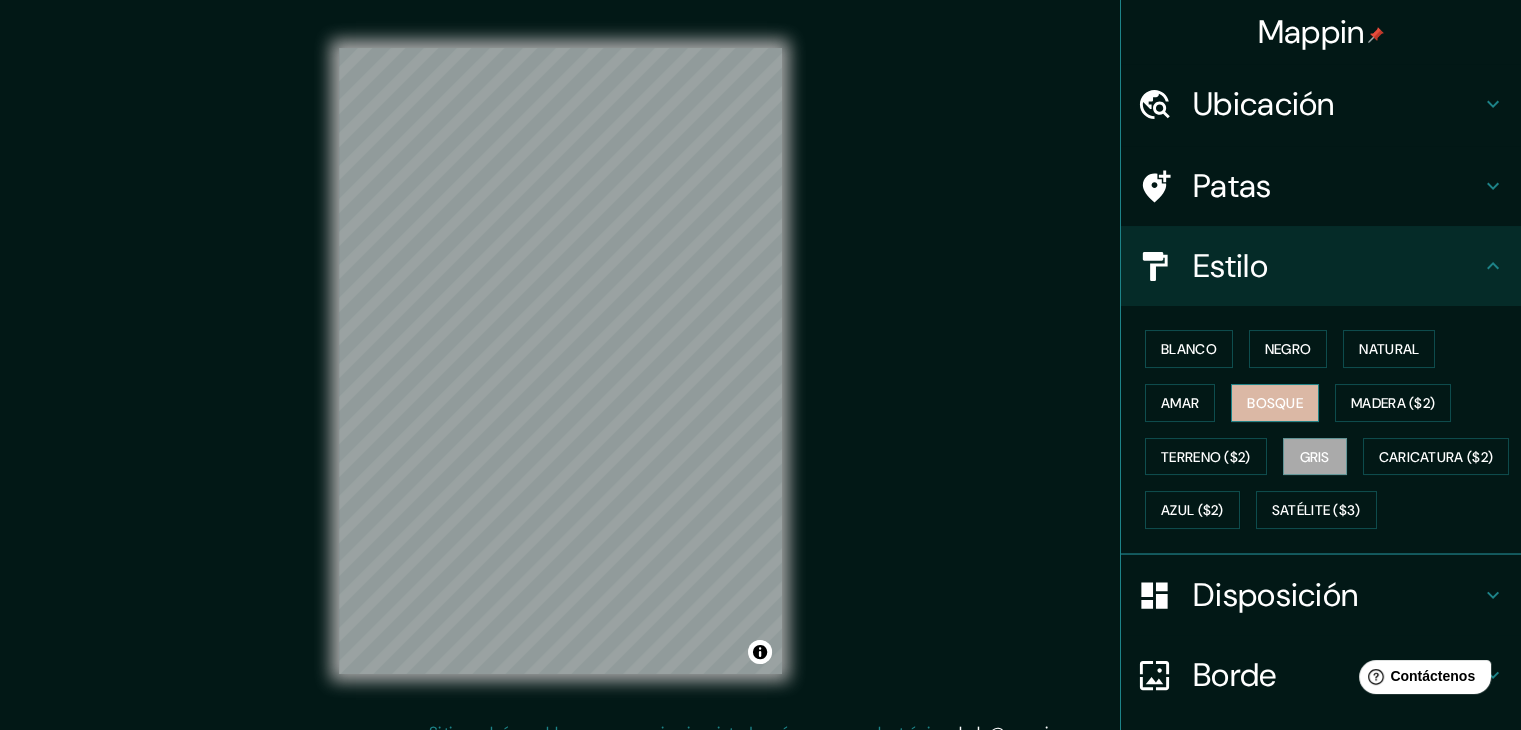 click on "Bosque" at bounding box center [1275, 403] 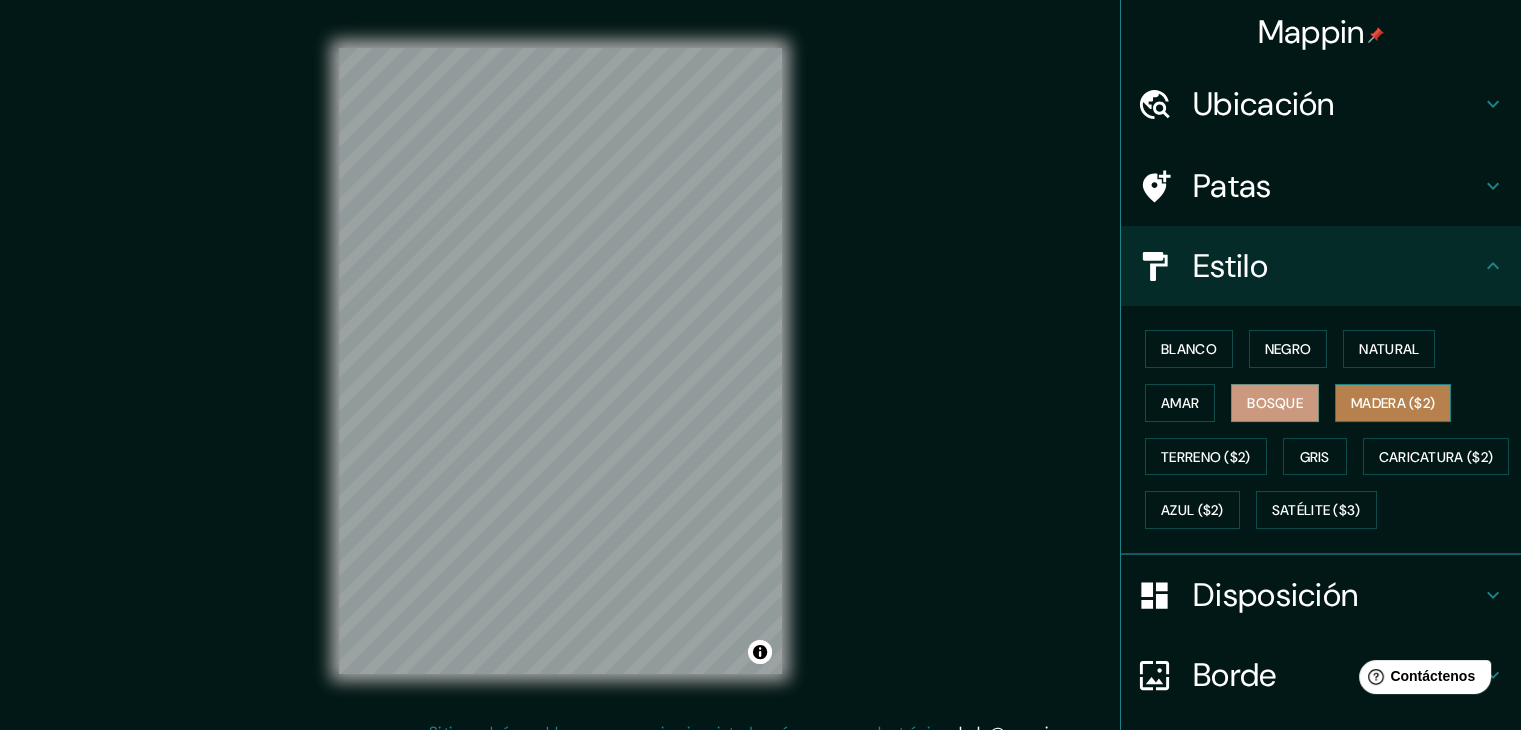 click on "Madera ($2)" at bounding box center [1393, 403] 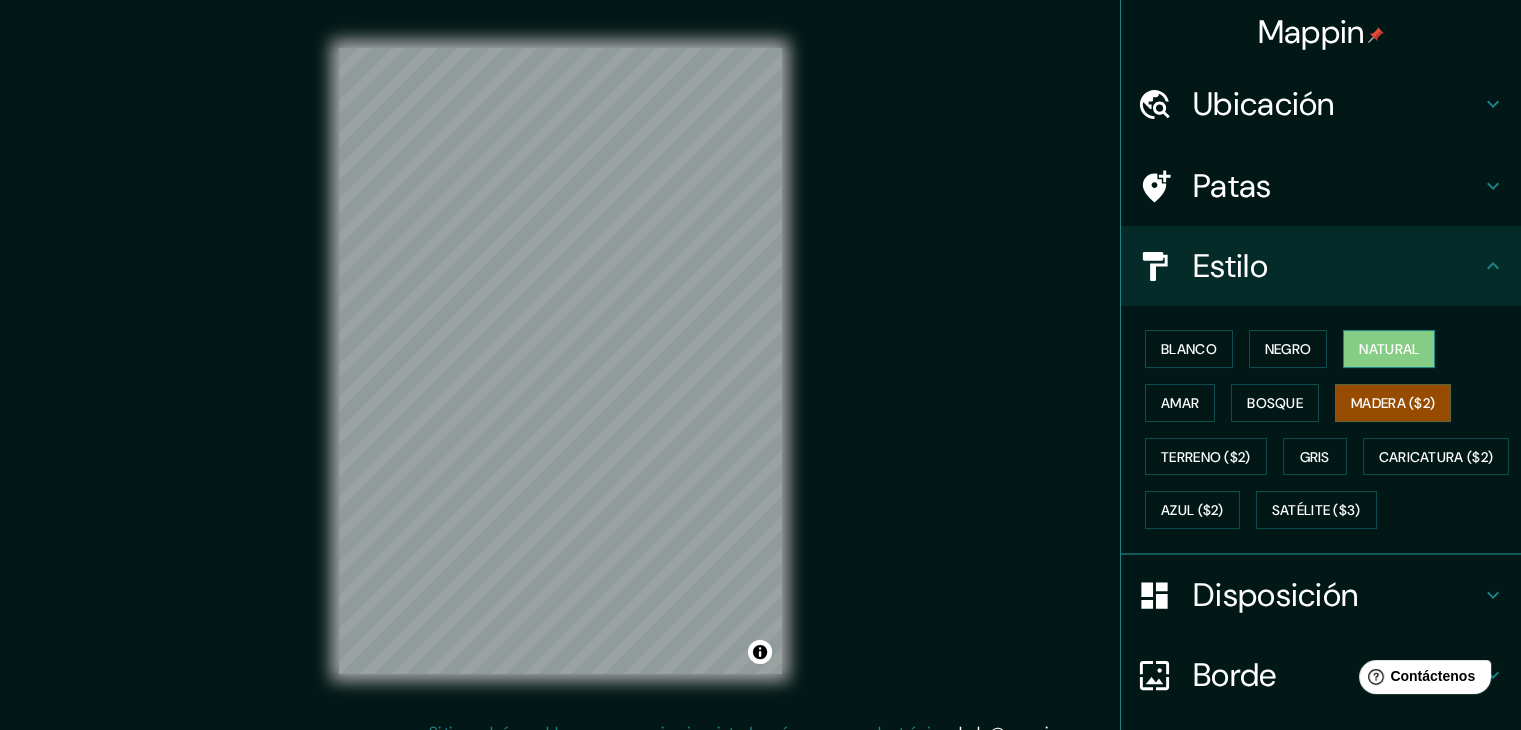 click on "Natural" at bounding box center [1389, 349] 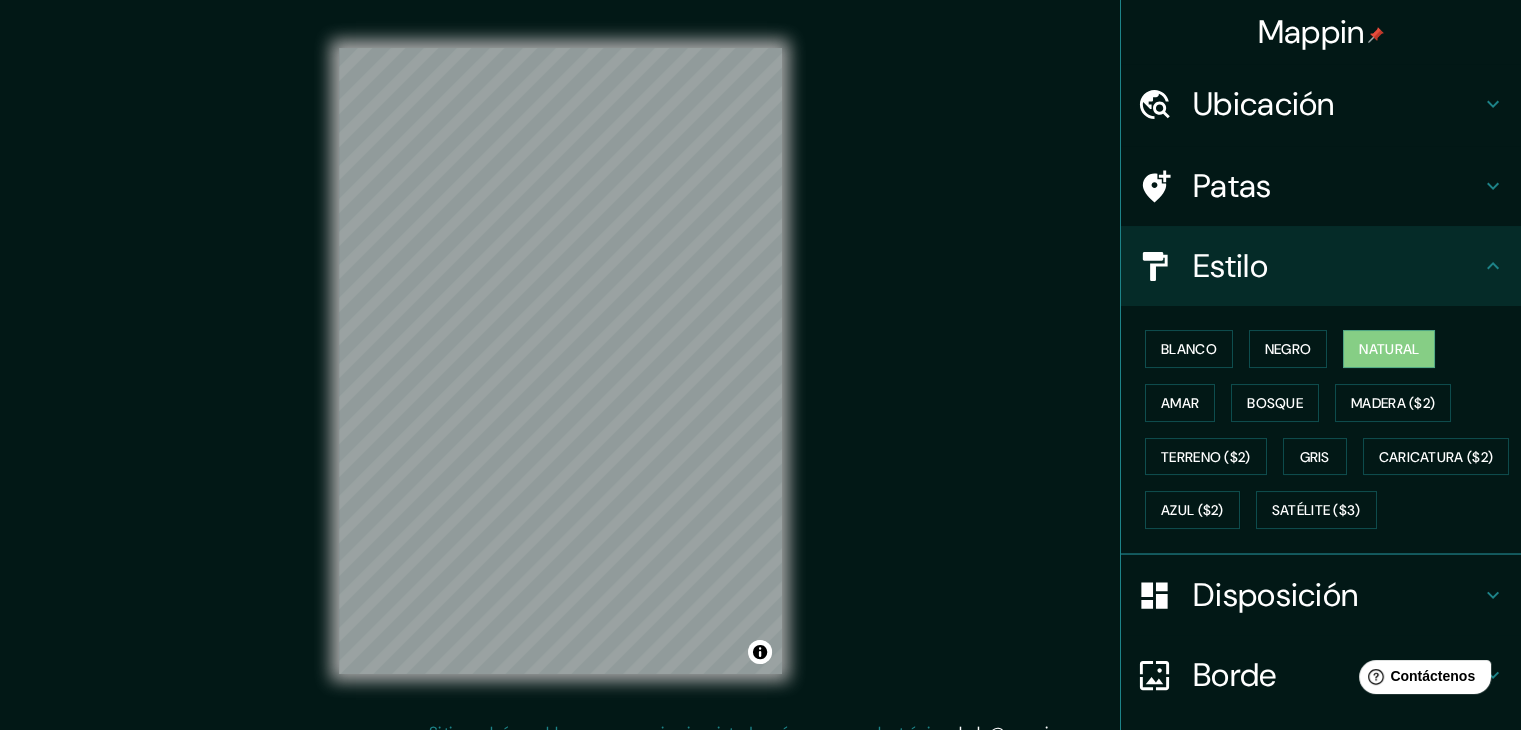 click on "Blanco Negro Natural Amar Bosque Madera ($2) Terreno ($2) Gris Caricatura ($2) Azul ($2) Satélite ($3)" at bounding box center (1321, 430) 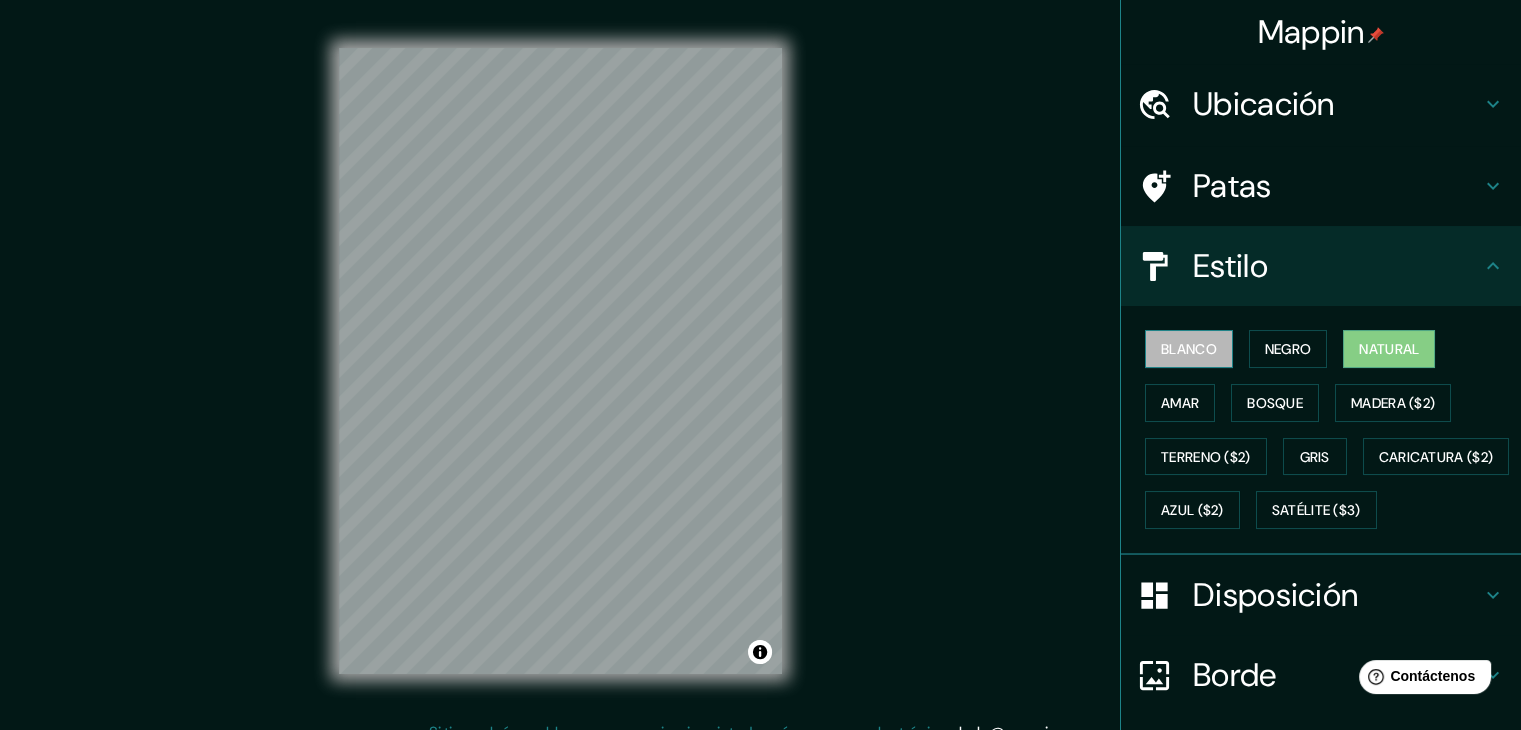 click on "Blanco" at bounding box center [1189, 349] 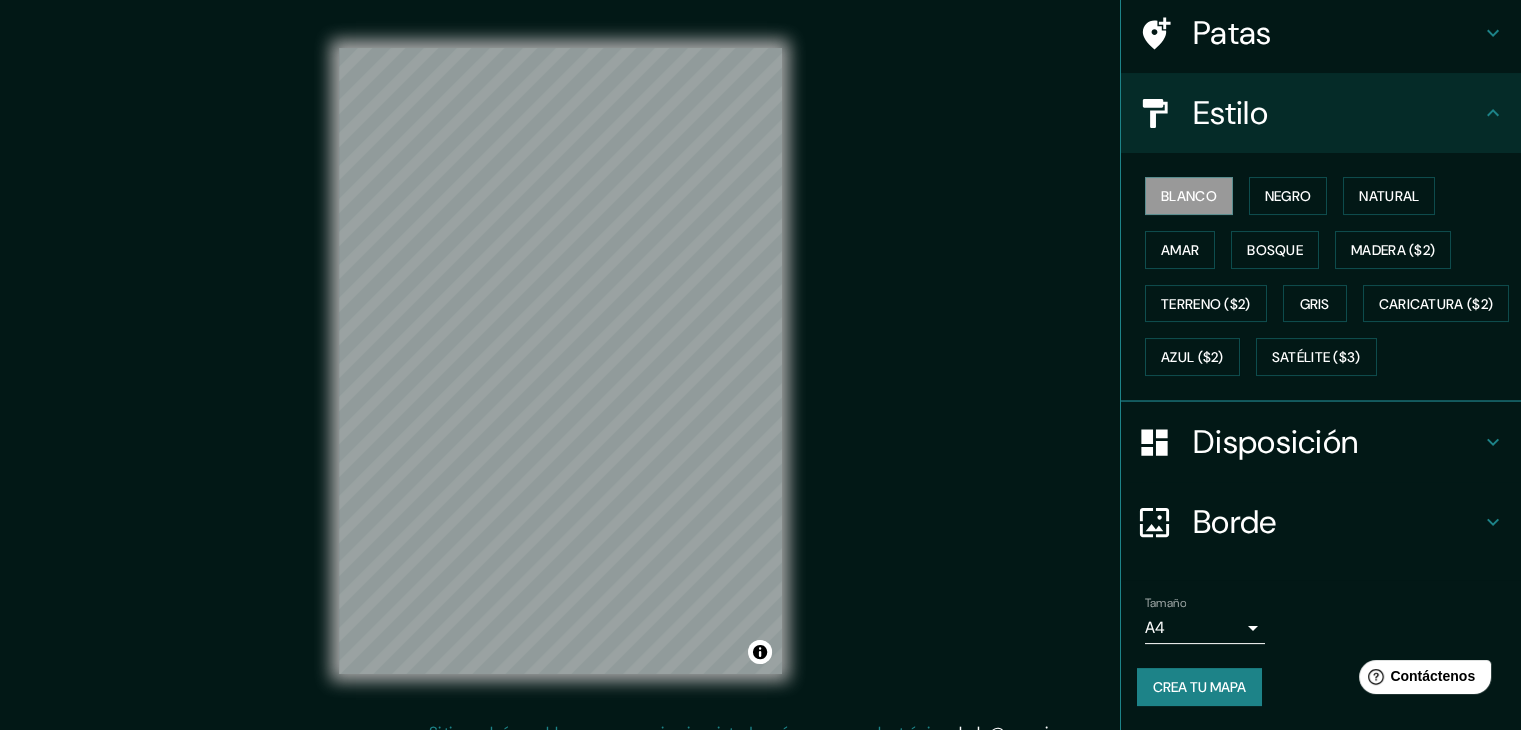 click on "Disposición" at bounding box center (1275, 442) 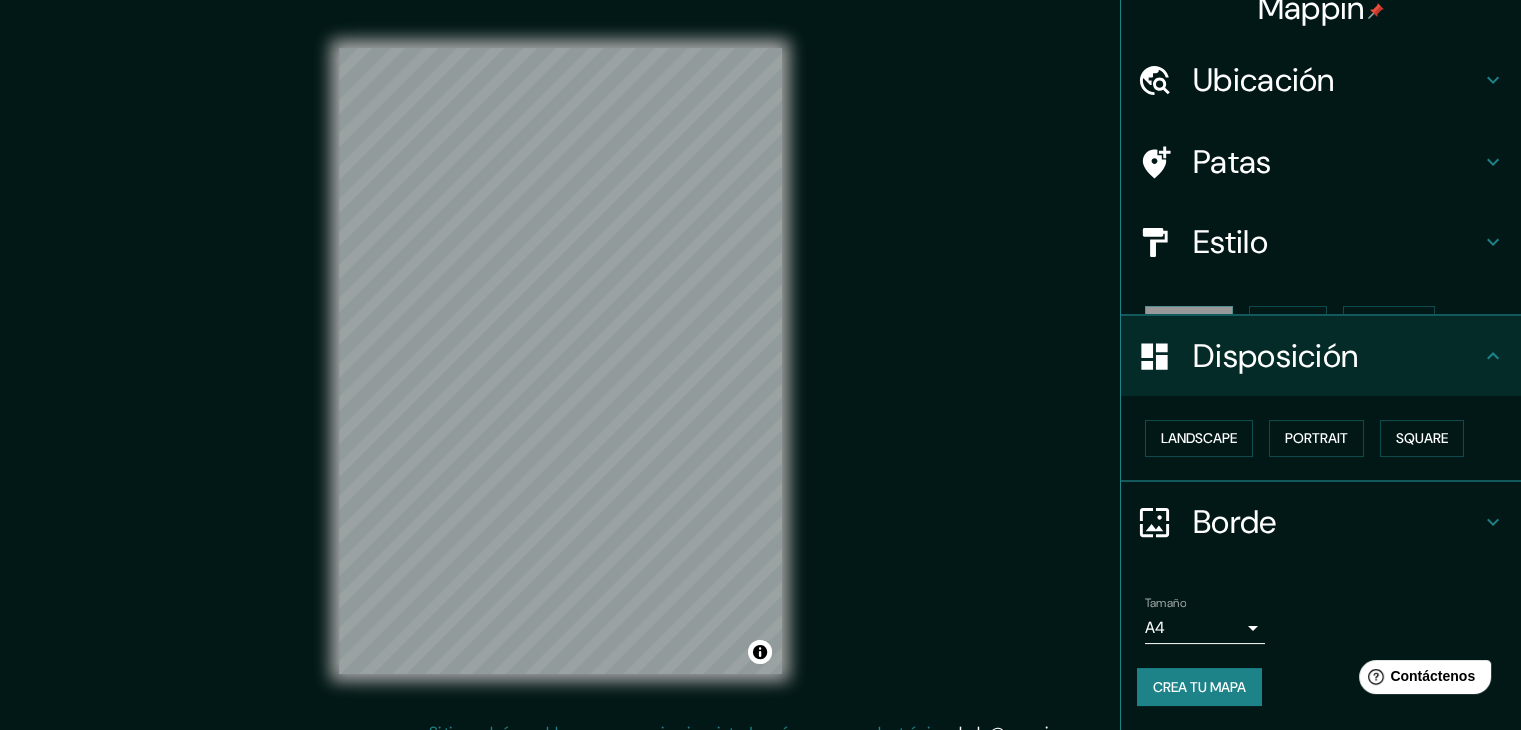 scroll, scrollTop: 0, scrollLeft: 0, axis: both 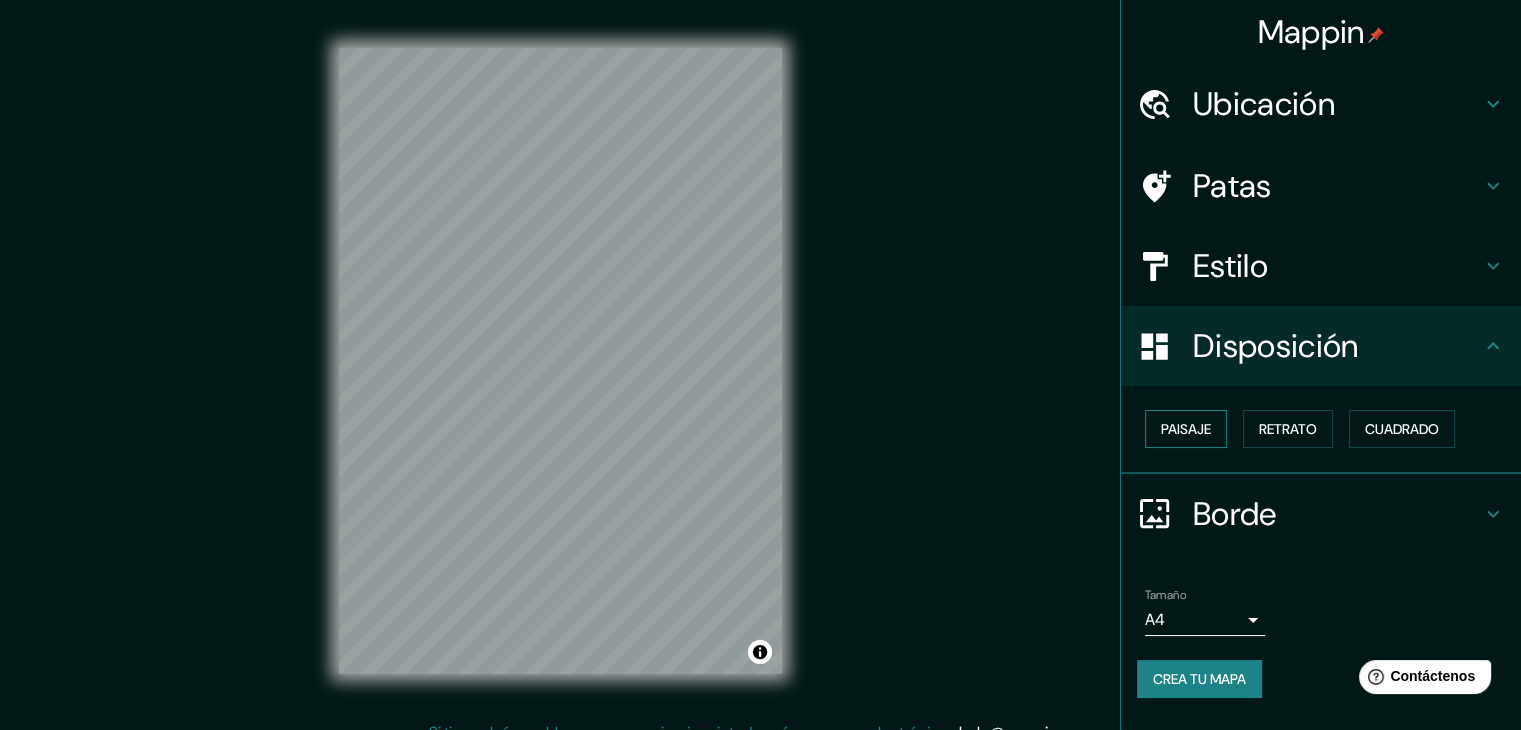 click on "Paisaje" at bounding box center [1186, 429] 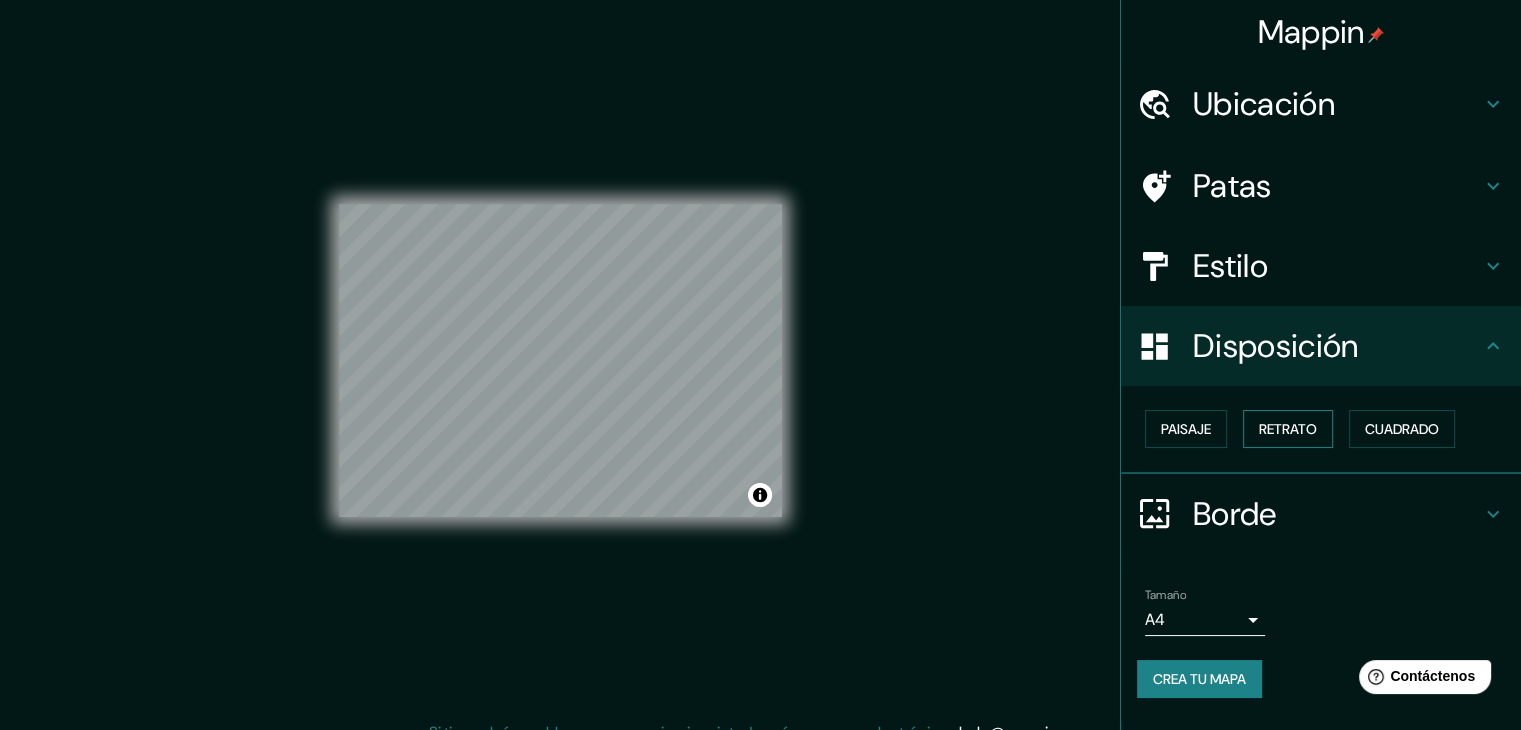 click on "Retrato" at bounding box center (1288, 429) 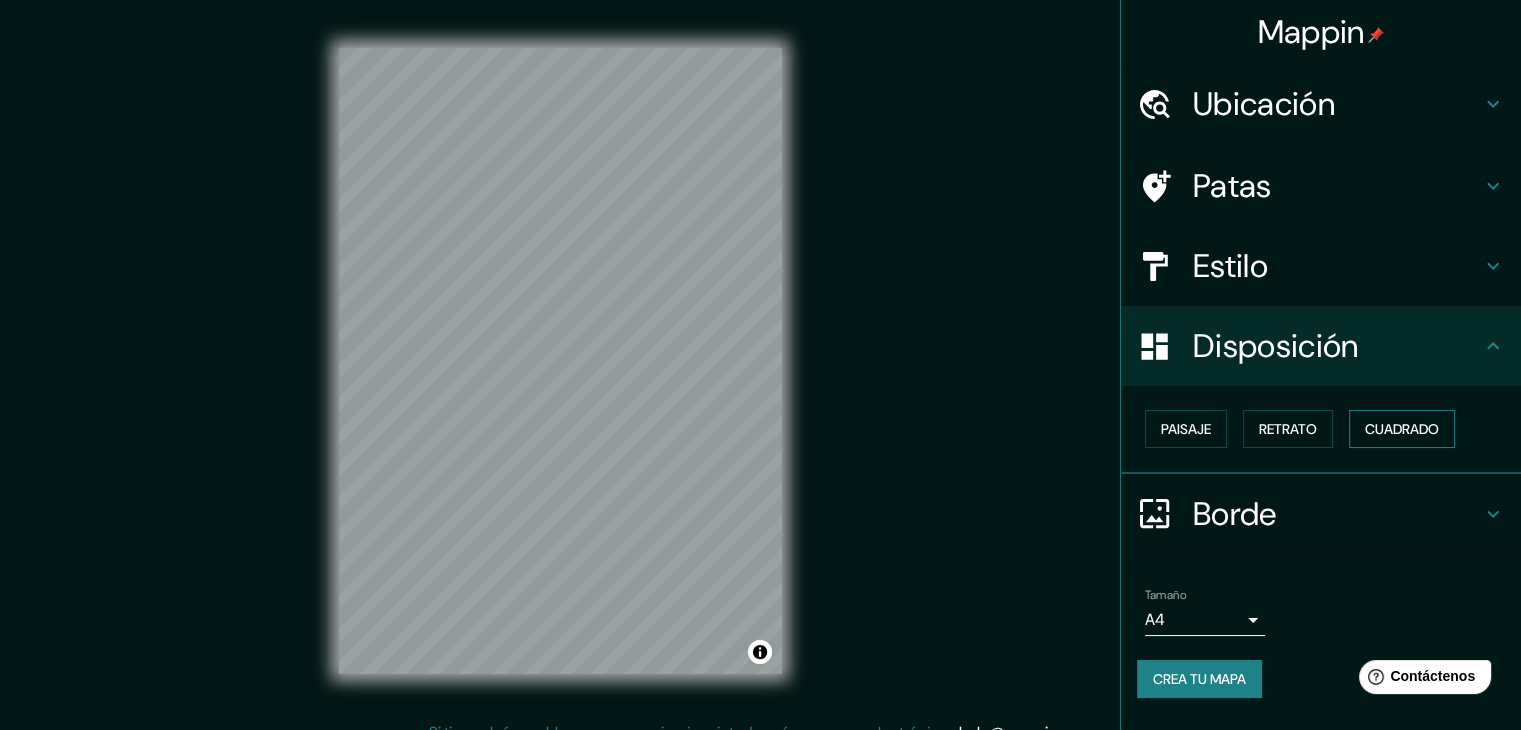 click on "Cuadrado" at bounding box center [1402, 429] 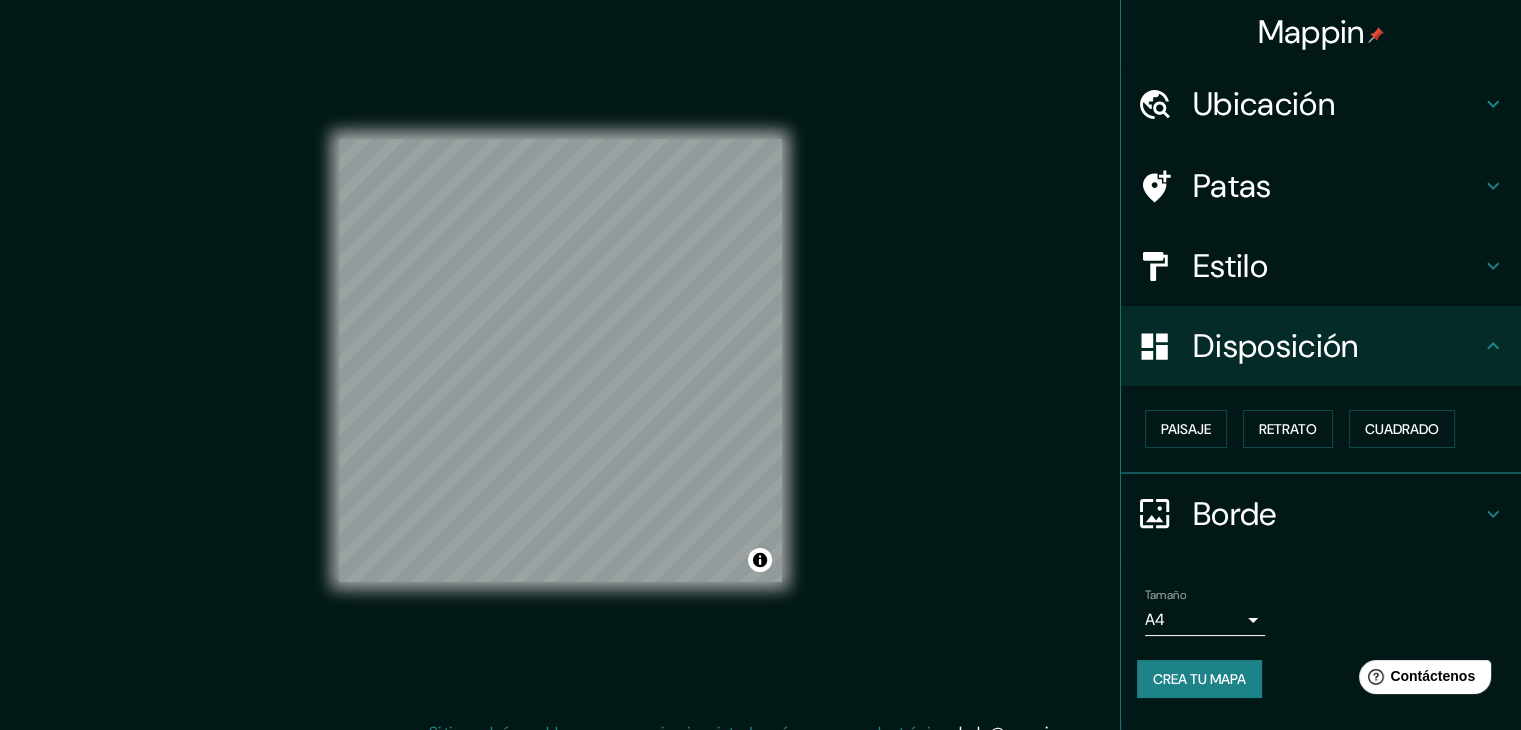 scroll, scrollTop: 23, scrollLeft: 0, axis: vertical 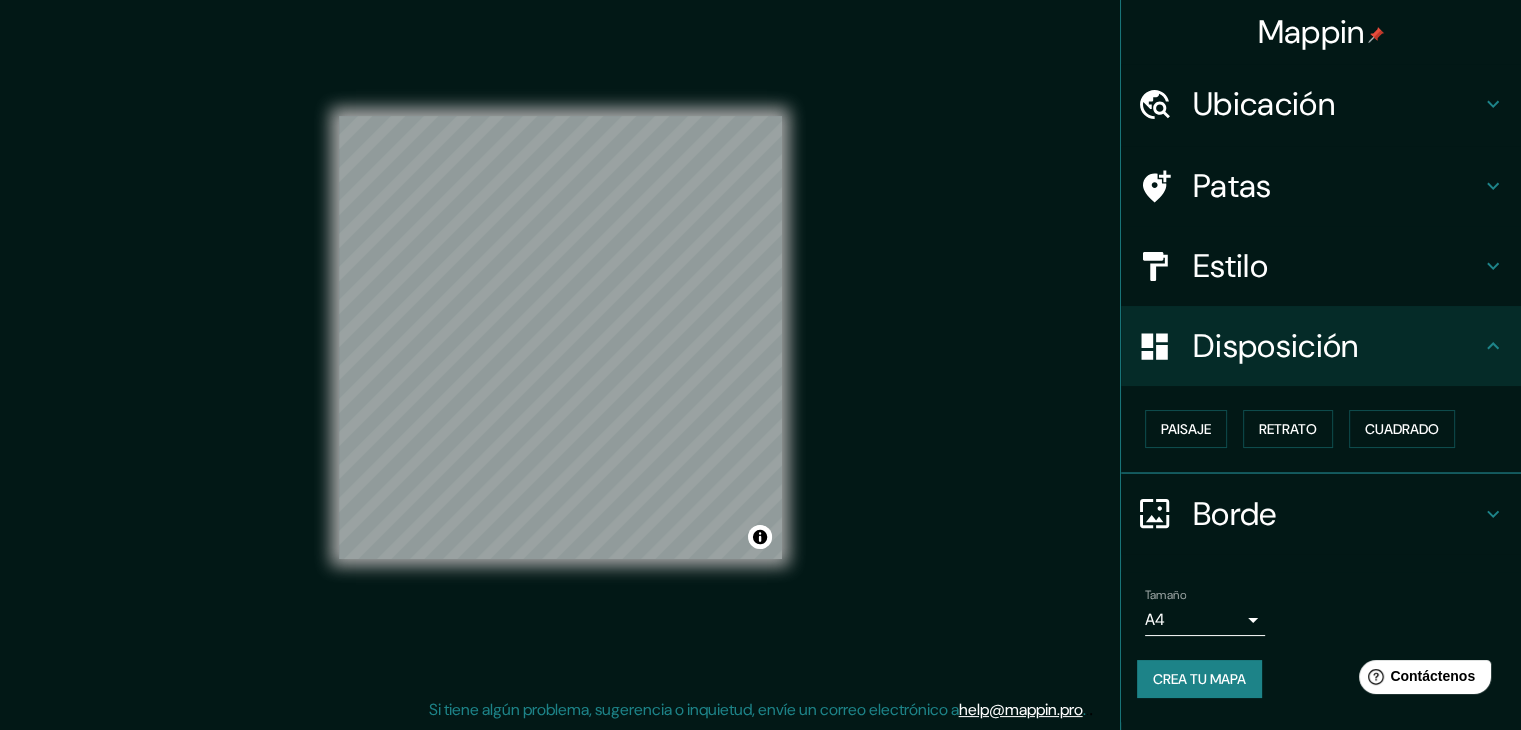 click on "Mappin Ubicación Itagüí, Antioquia, Colombia Patas Estilo Disposición Paisaje Retrato Cuadrado Borde Elige un borde.  Consejo  : puedes opacar las capas del marco para crear efectos geniales. Ninguno Simple Transparente Elegante Tamaño A4 single Crea tu mapa © Mapbox   © OpenStreetMap   Improve this map Si tiene algún problema, sugerencia o inquietud, envíe un correo electrónico a  help@mappin.pro  .   . . Texto original Valora esta traducción Tu opinión servirá para ayudar a mejorar el Traductor de Google" at bounding box center (760, 342) 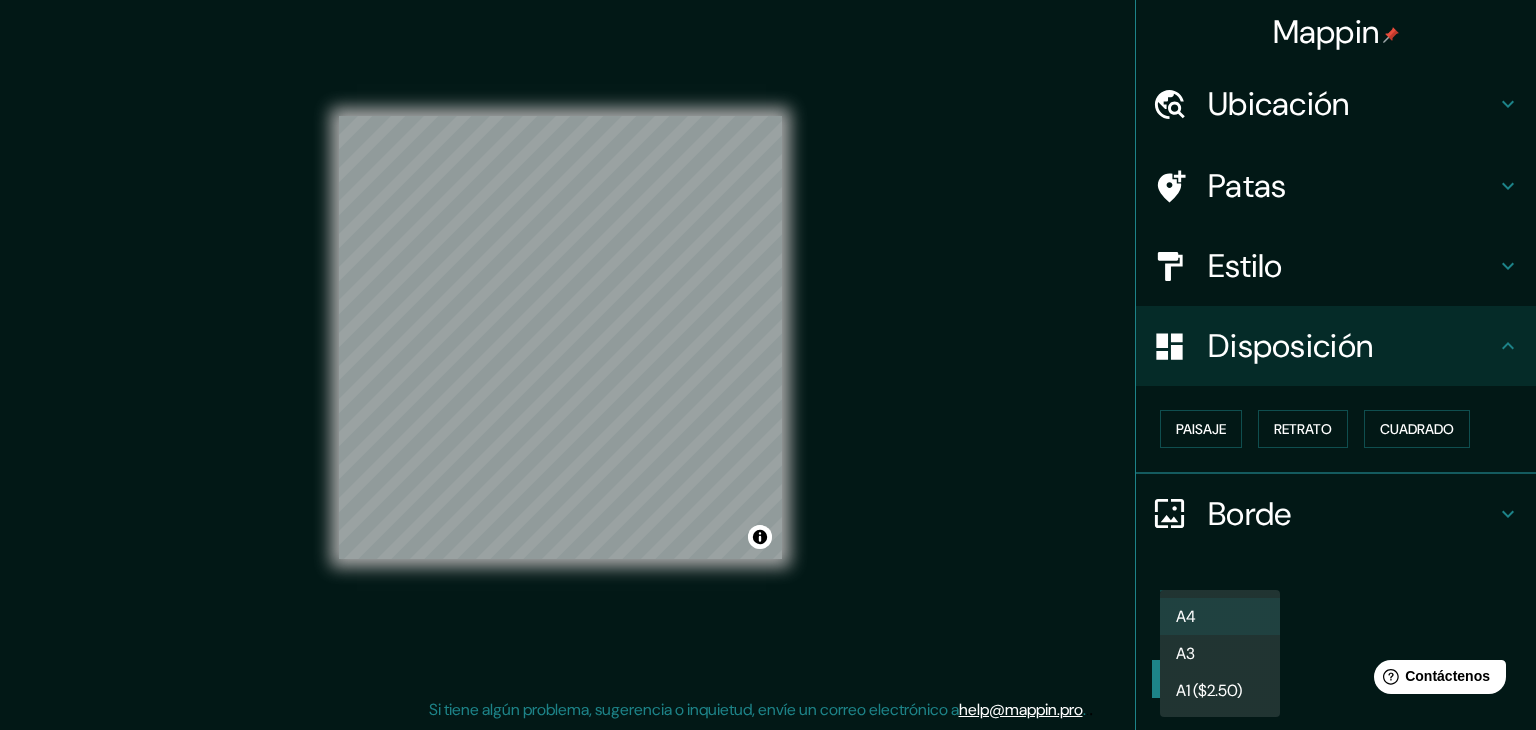 click on "A3" at bounding box center [1220, 653] 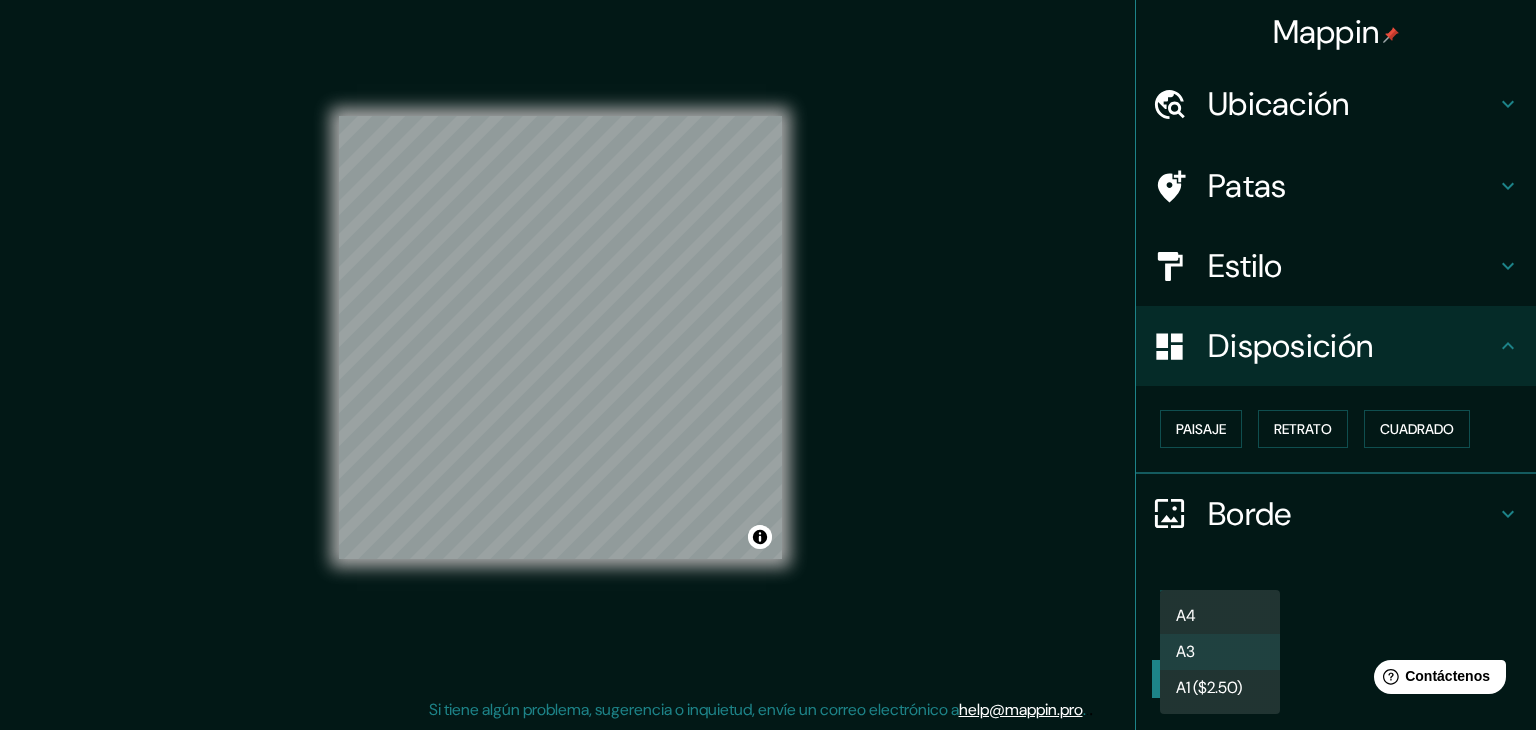 click on "Mappin Ubicación Itagüí, Antioquia, Colombia Patas Estilo Disposición Paisaje Retrato Cuadrado Borde Elige un borde.  Consejo  : puedes opacar las capas del marco para crear efectos geniales. Ninguno Simple Transparente Elegante Tamaño A3 single Crea tu mapa © Mapbox   © OpenStreetMap   Improve this map Si tiene algún problema, sugerencia o inquietud, envíe un correo electrónico a  help@mappin.pro  .   . . Texto original Valora esta traducción Tu opinión servirá para ayudar a mejorar el Traductor de Google A4 A3 A1 ($2.50)" at bounding box center (768, 342) 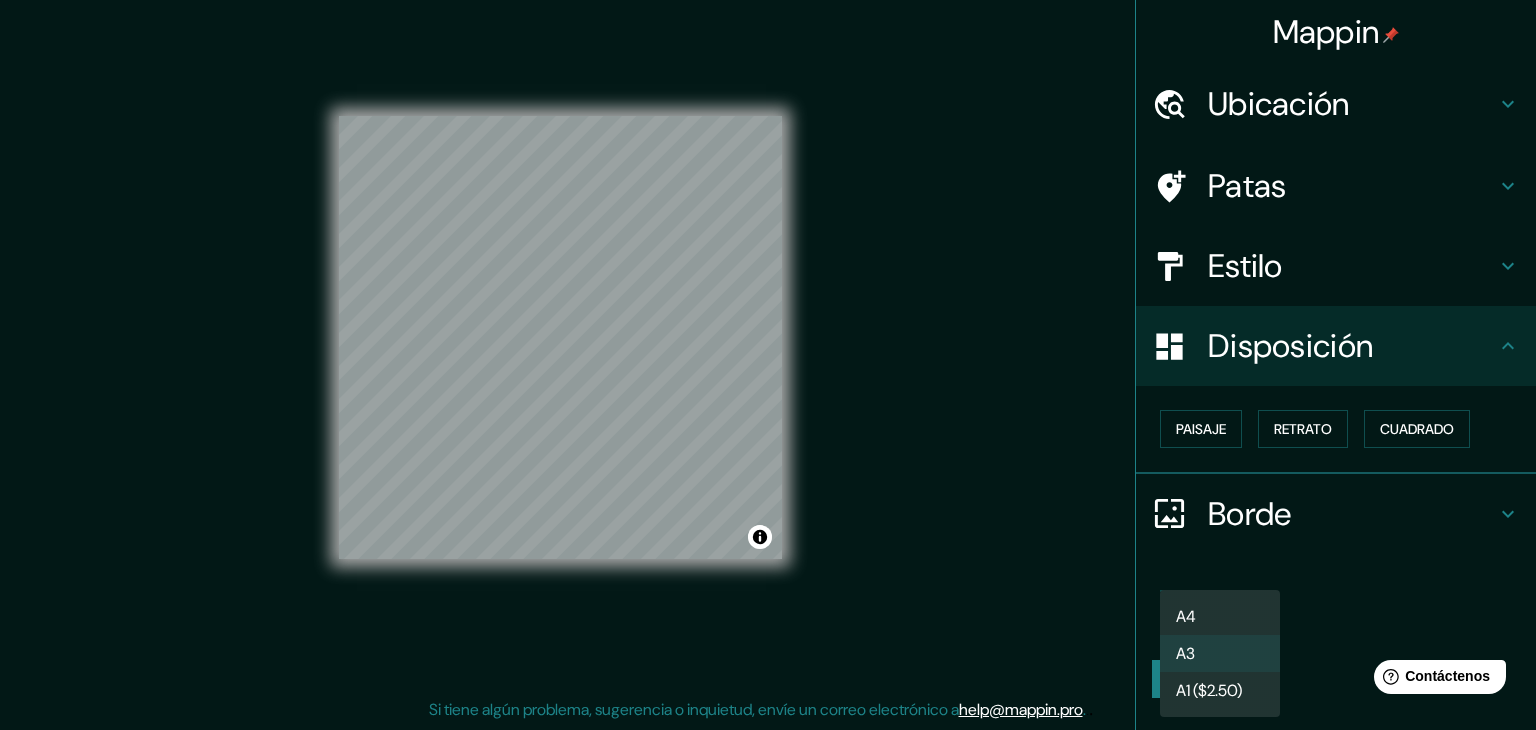 click on "A1 ($2.50)" at bounding box center [1209, 690] 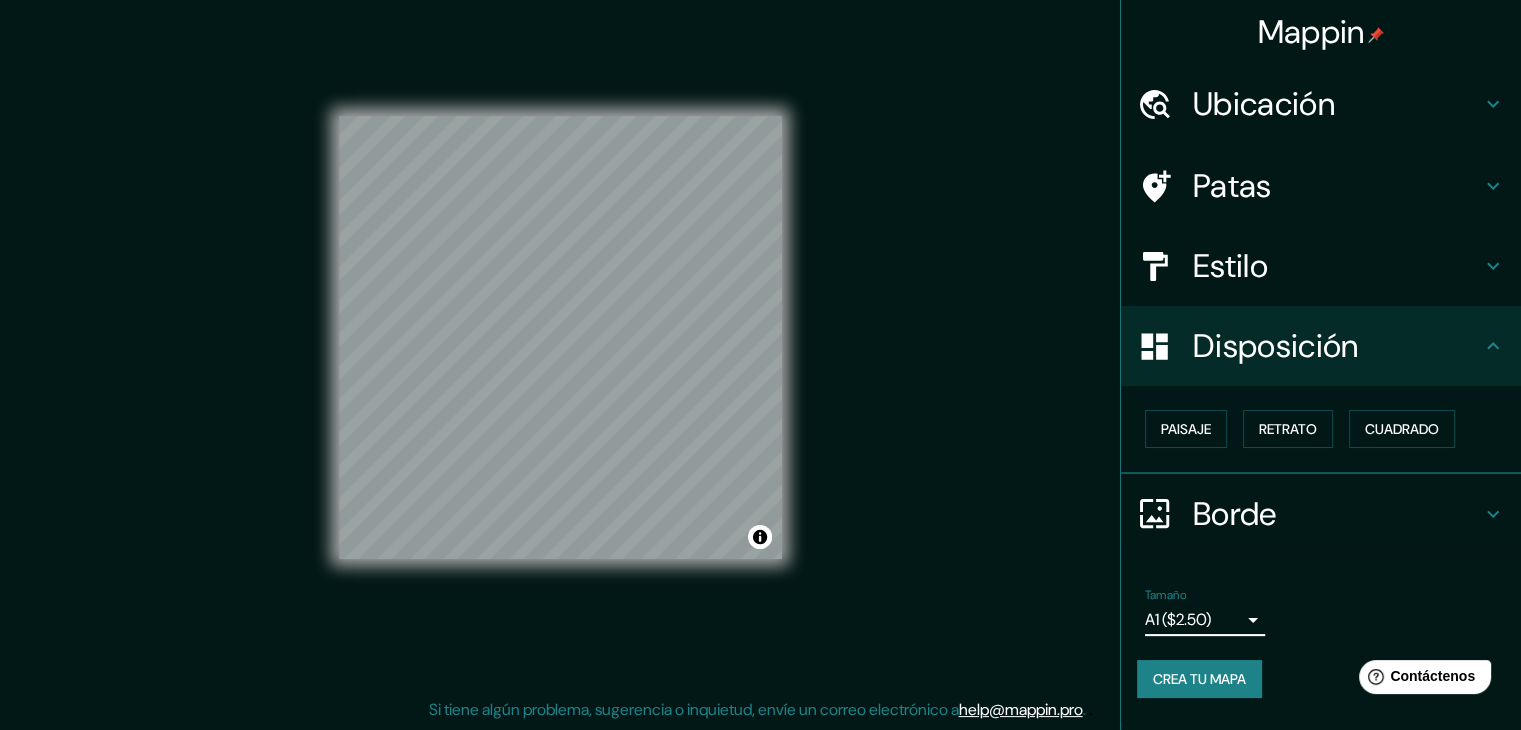 click on "Tamaño A1 ($2.50) single" at bounding box center [1205, 612] 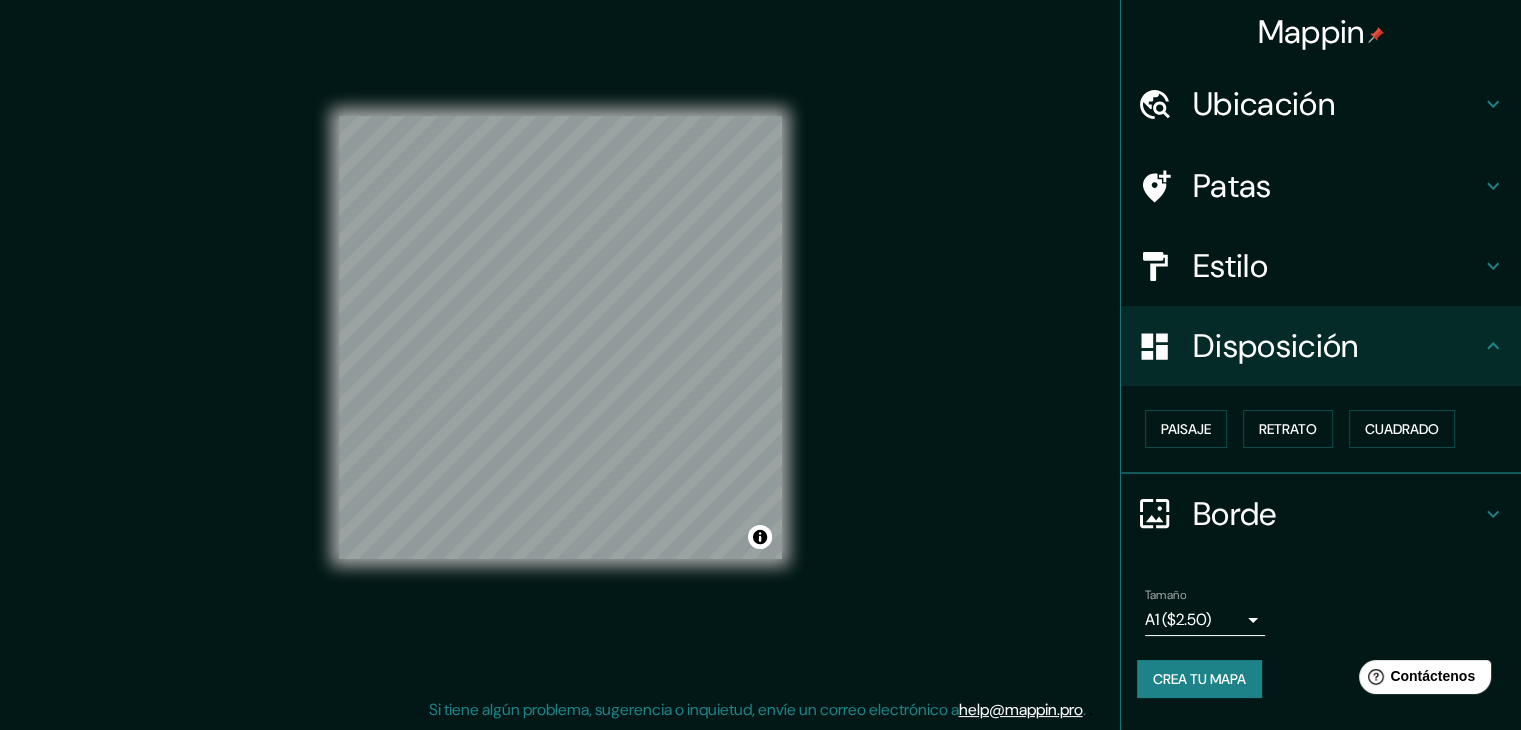 click on "Mappin Ubicación Itagüí, Antioquia, Colombia Patas Estilo Disposición Paisaje Retrato Cuadrado Borde Elige un borde.  Consejo  : puedes opacar las capas del marco para crear efectos geniales. Ninguno Simple Transparente Elegante Tamaño A1 ($2.50) single Crea tu mapa © Mapbox   © OpenStreetMap   Improve this map Si tiene algún problema, sugerencia o inquietud, envíe un correo electrónico a  help@mappin.pro  .   . . Texto original Valora esta traducción Tu opinión servirá para ayudar a mejorar el Traductor de Google" at bounding box center [760, 342] 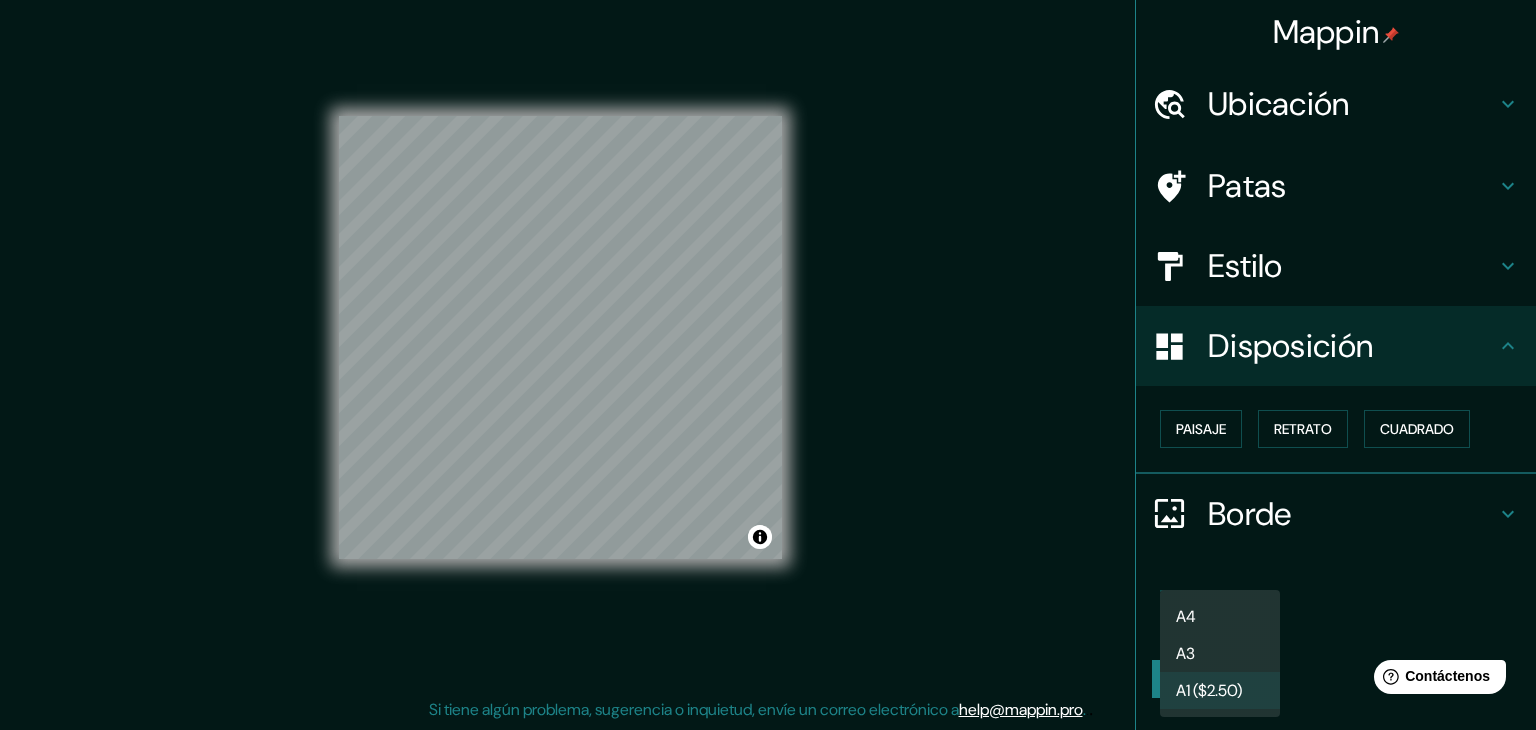 click on "A4" at bounding box center (1220, 616) 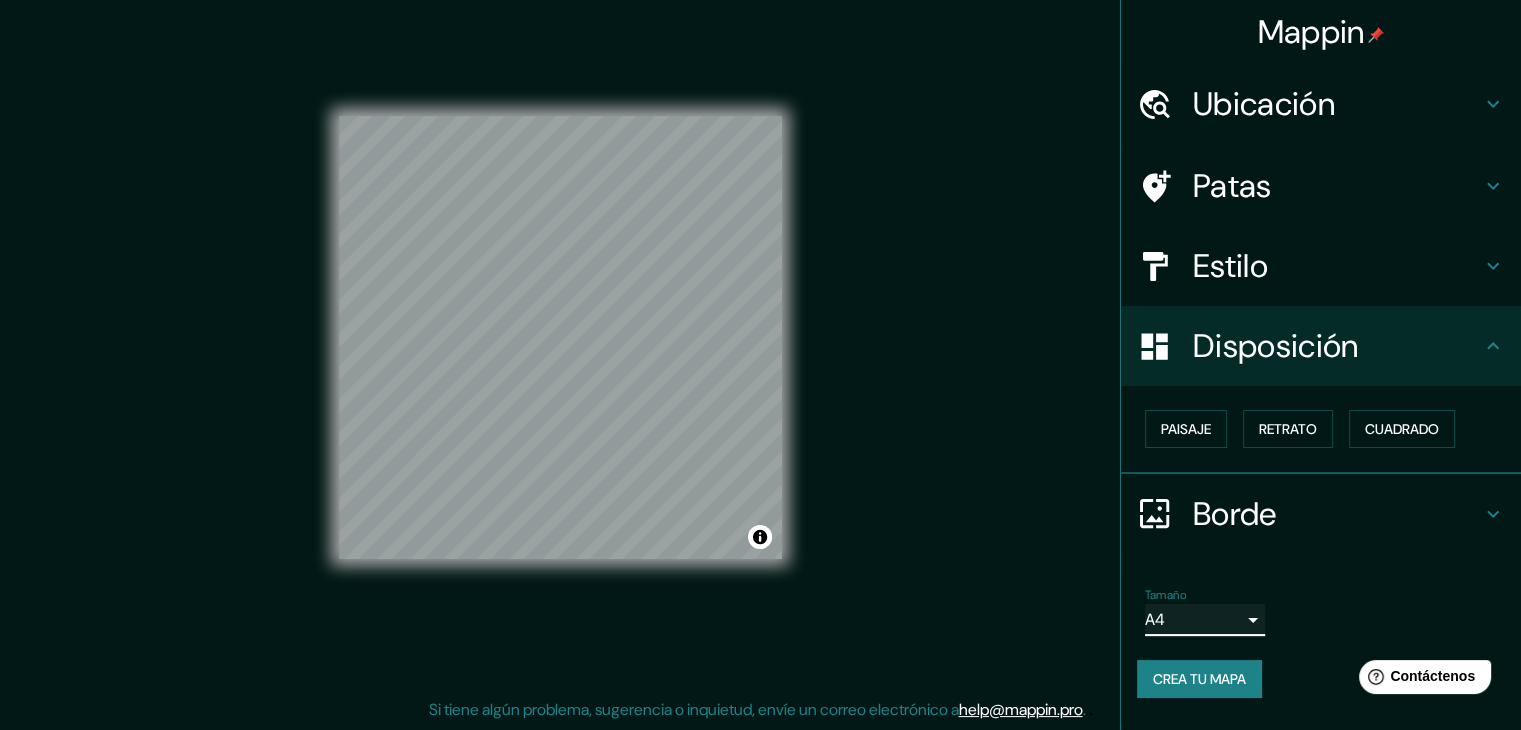 scroll, scrollTop: 0, scrollLeft: 0, axis: both 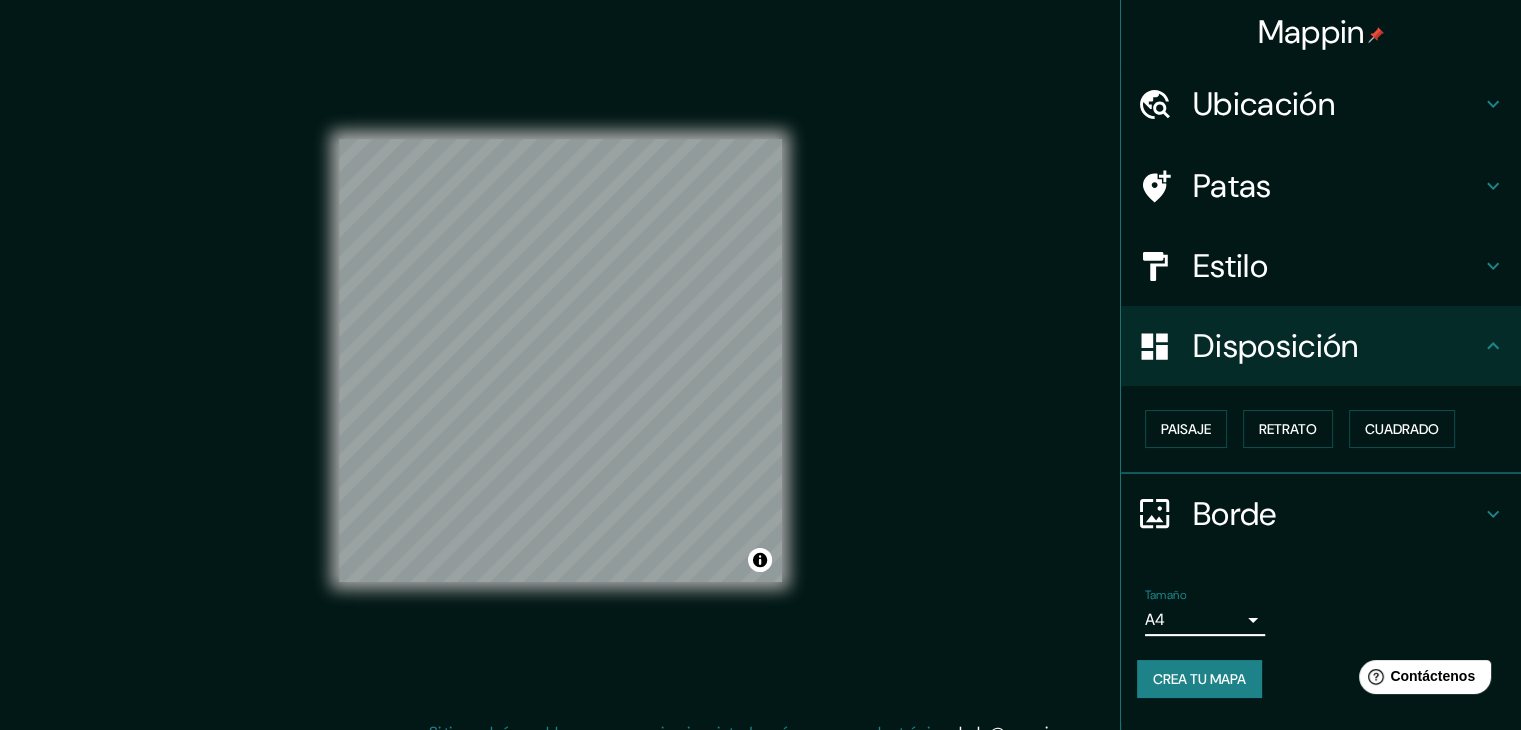 click on "Estilo" at bounding box center [1337, 266] 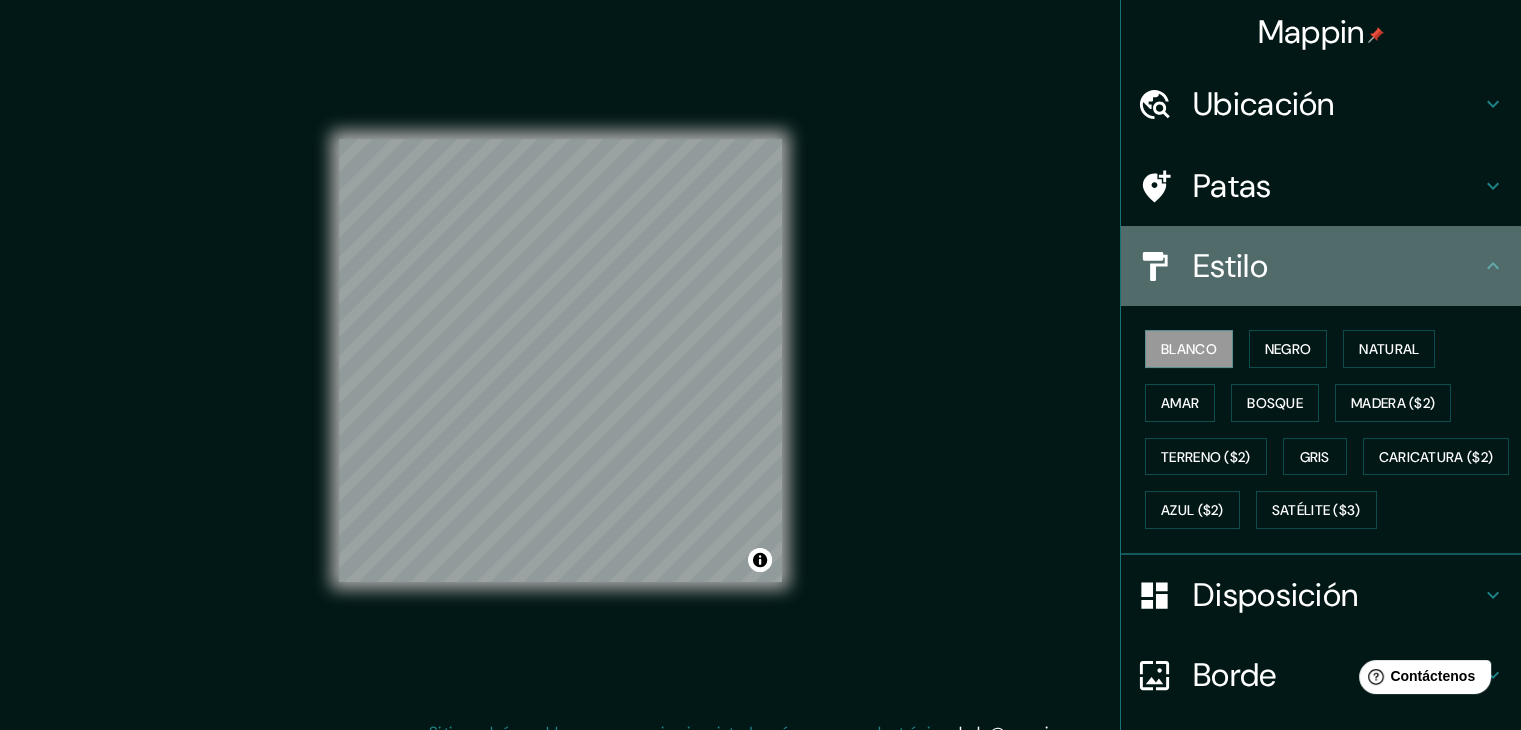 click on "Estilo" at bounding box center [1337, 266] 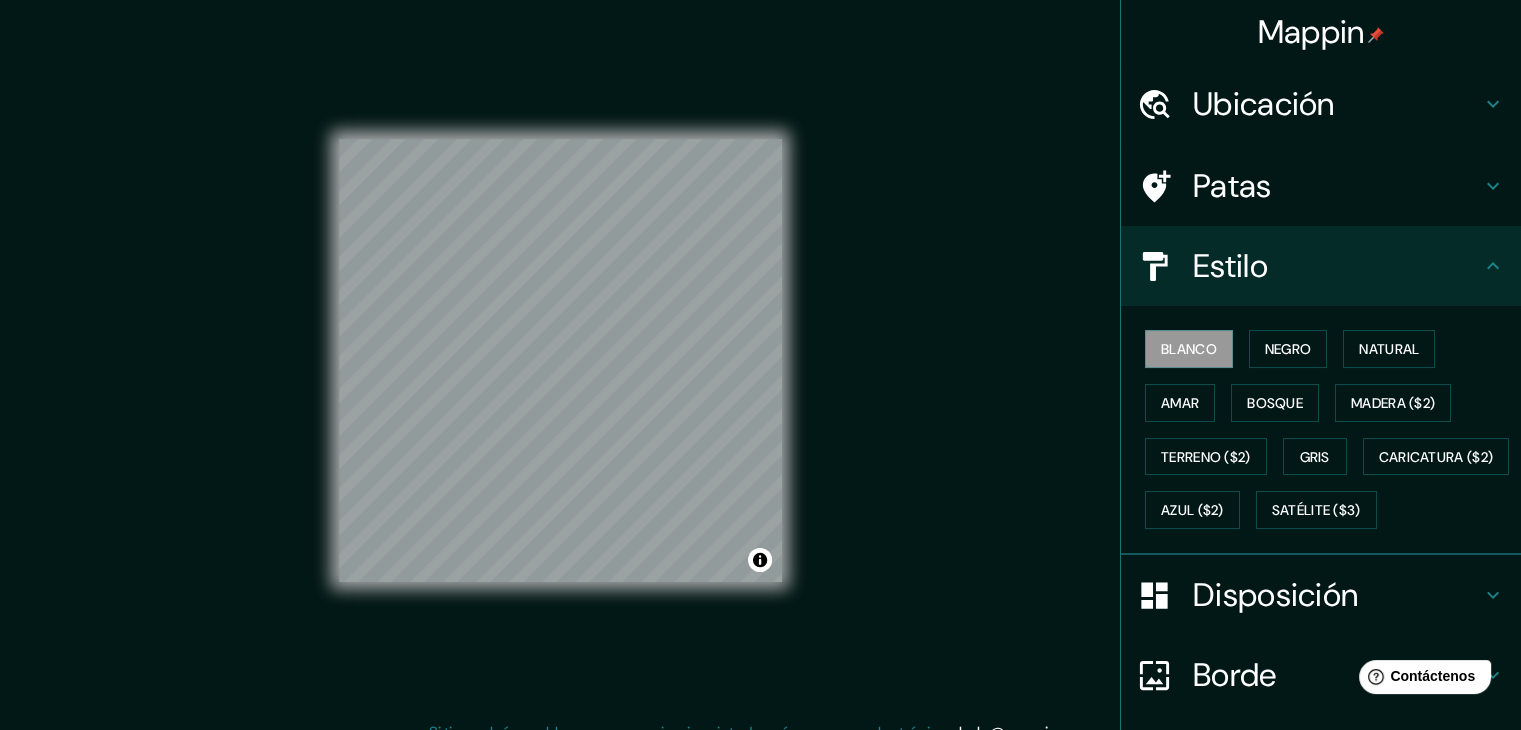 click 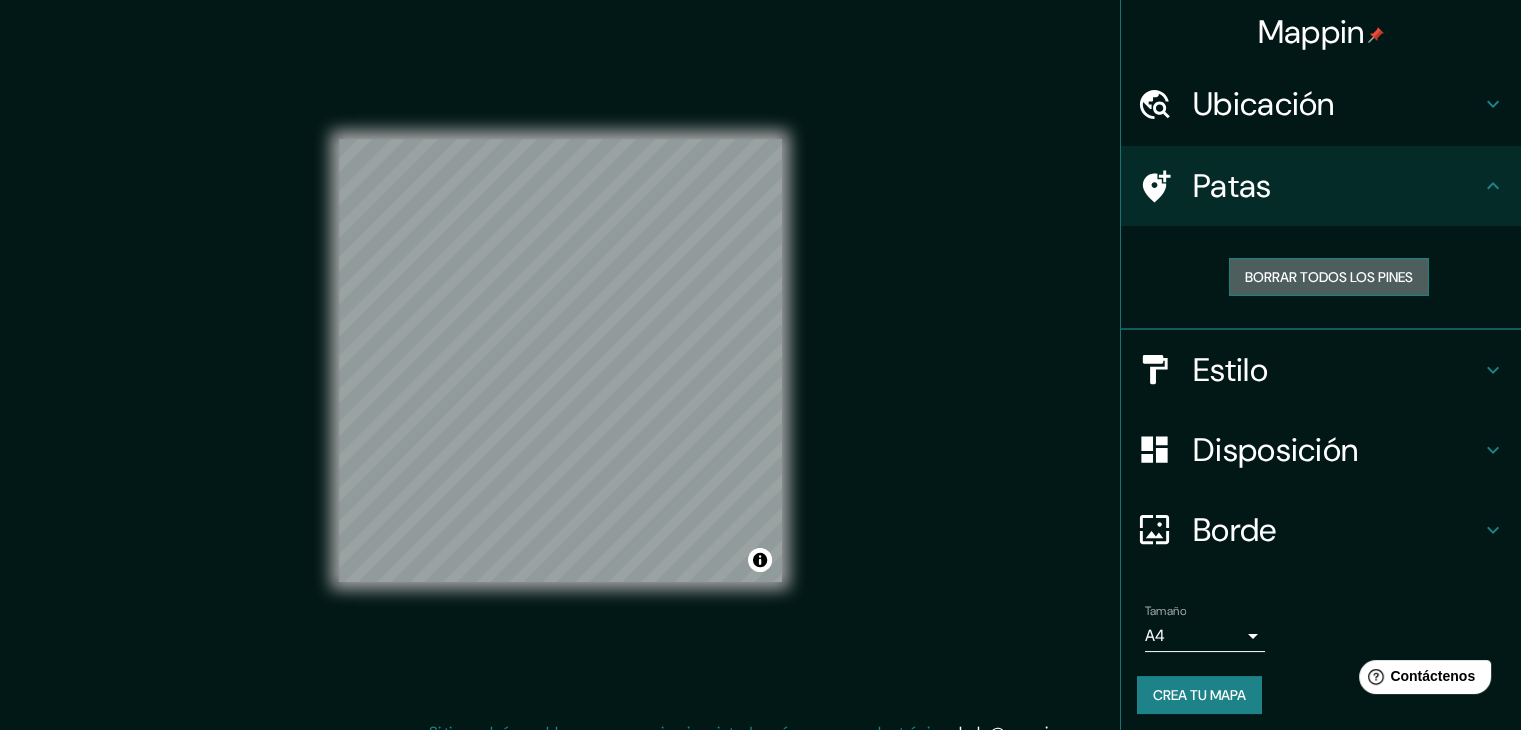 click on "Borrar todos los pines" at bounding box center (1329, 277) 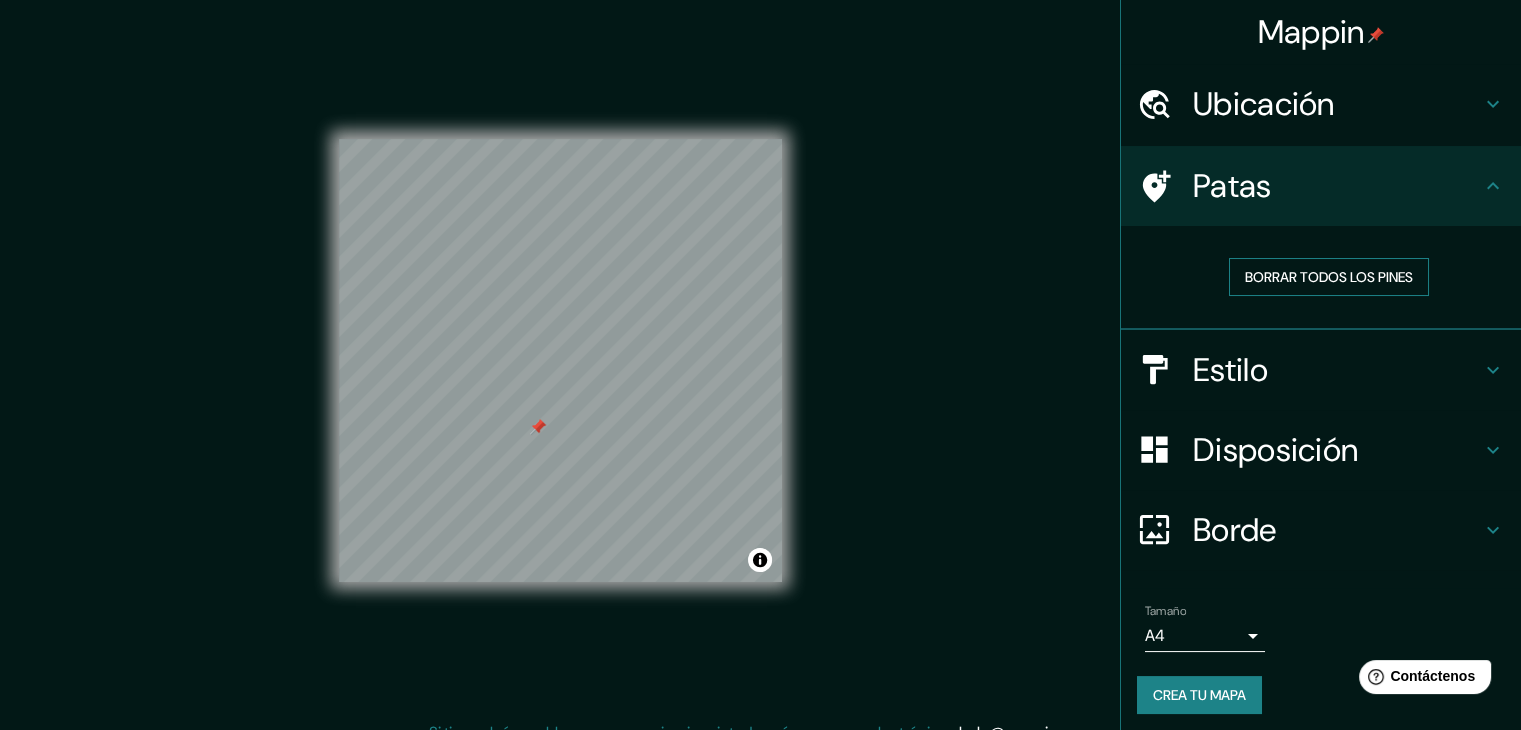 click on "Borrar todos los pines" at bounding box center [1329, 277] 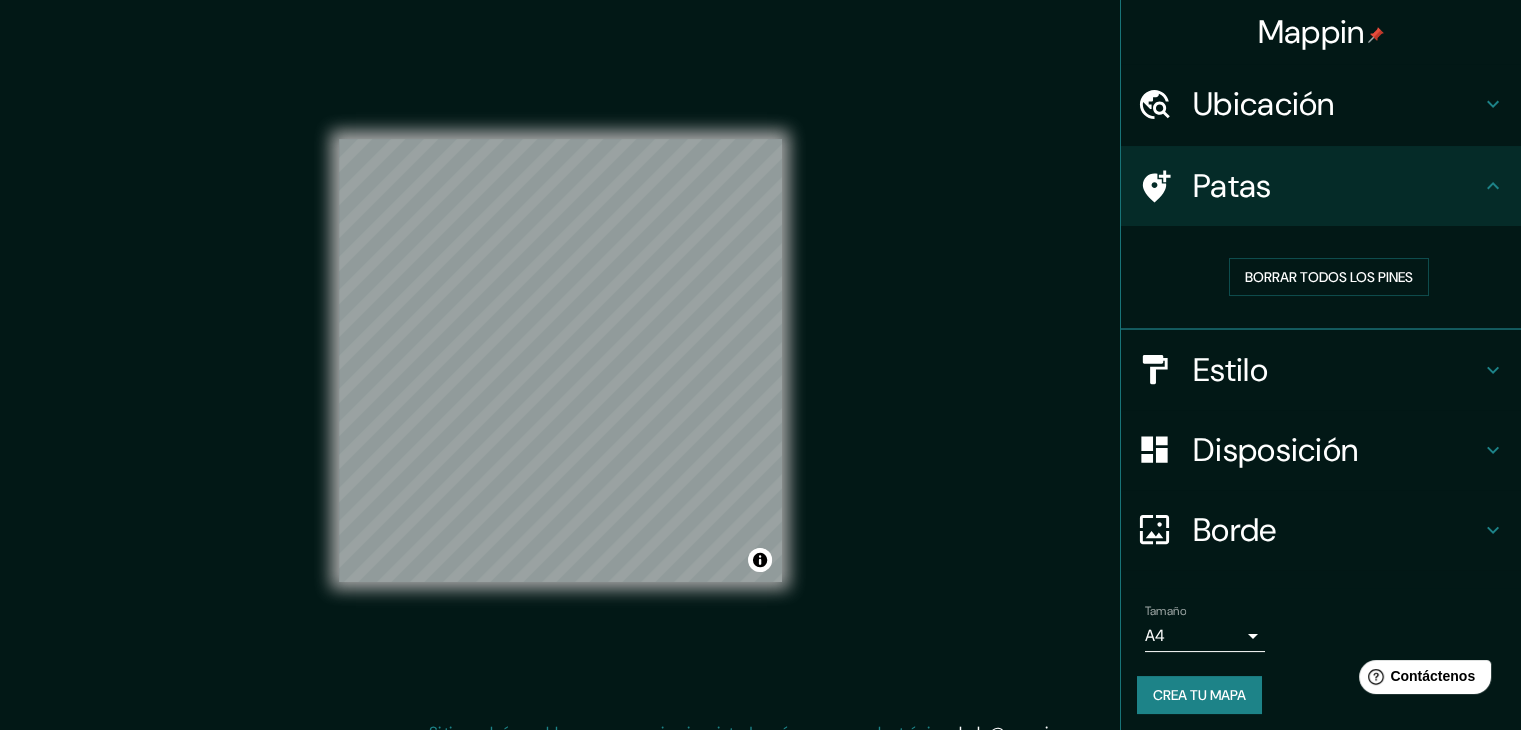 scroll, scrollTop: 23, scrollLeft: 0, axis: vertical 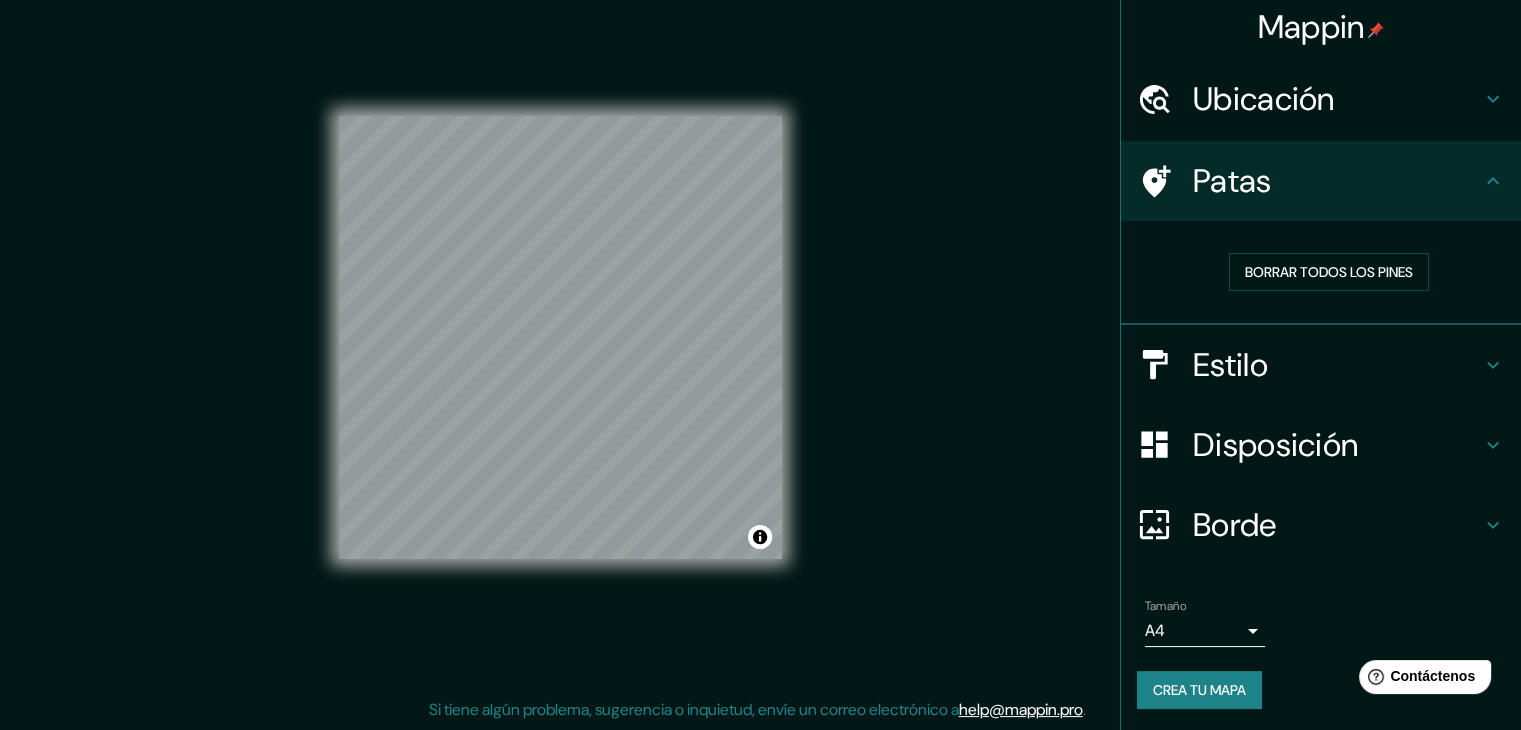 click on "Disposición" at bounding box center (1275, 445) 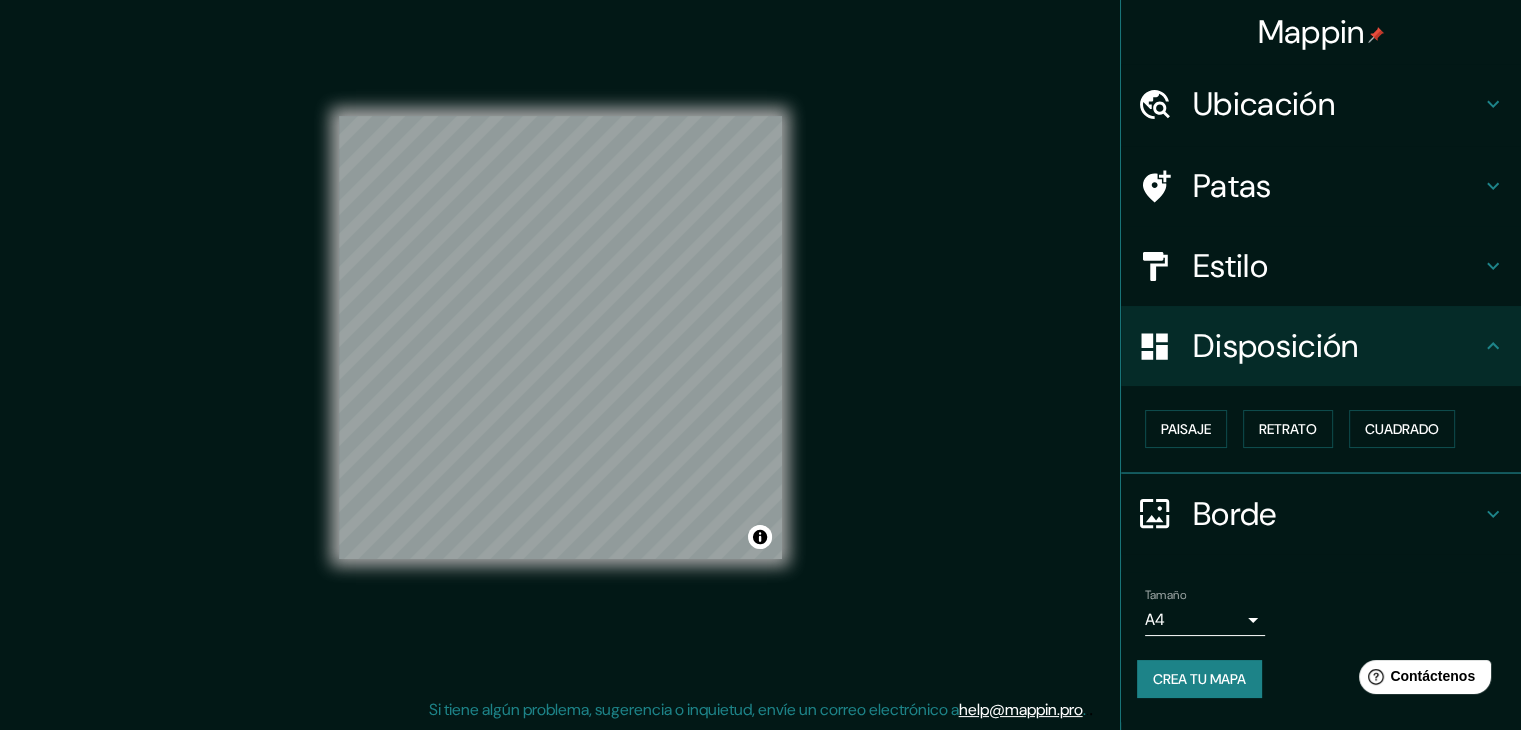 scroll, scrollTop: 0, scrollLeft: 0, axis: both 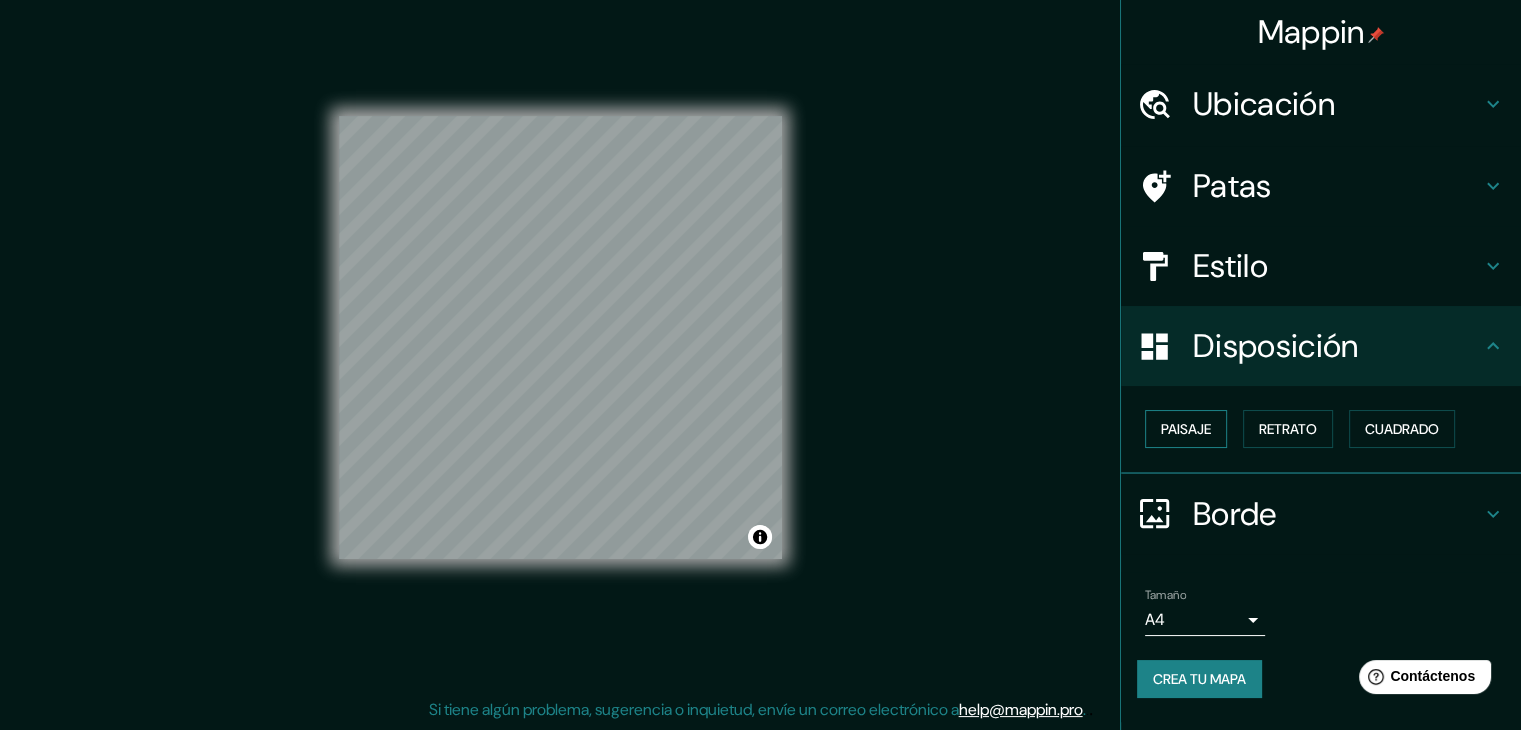 click on "Paisaje" at bounding box center [1186, 429] 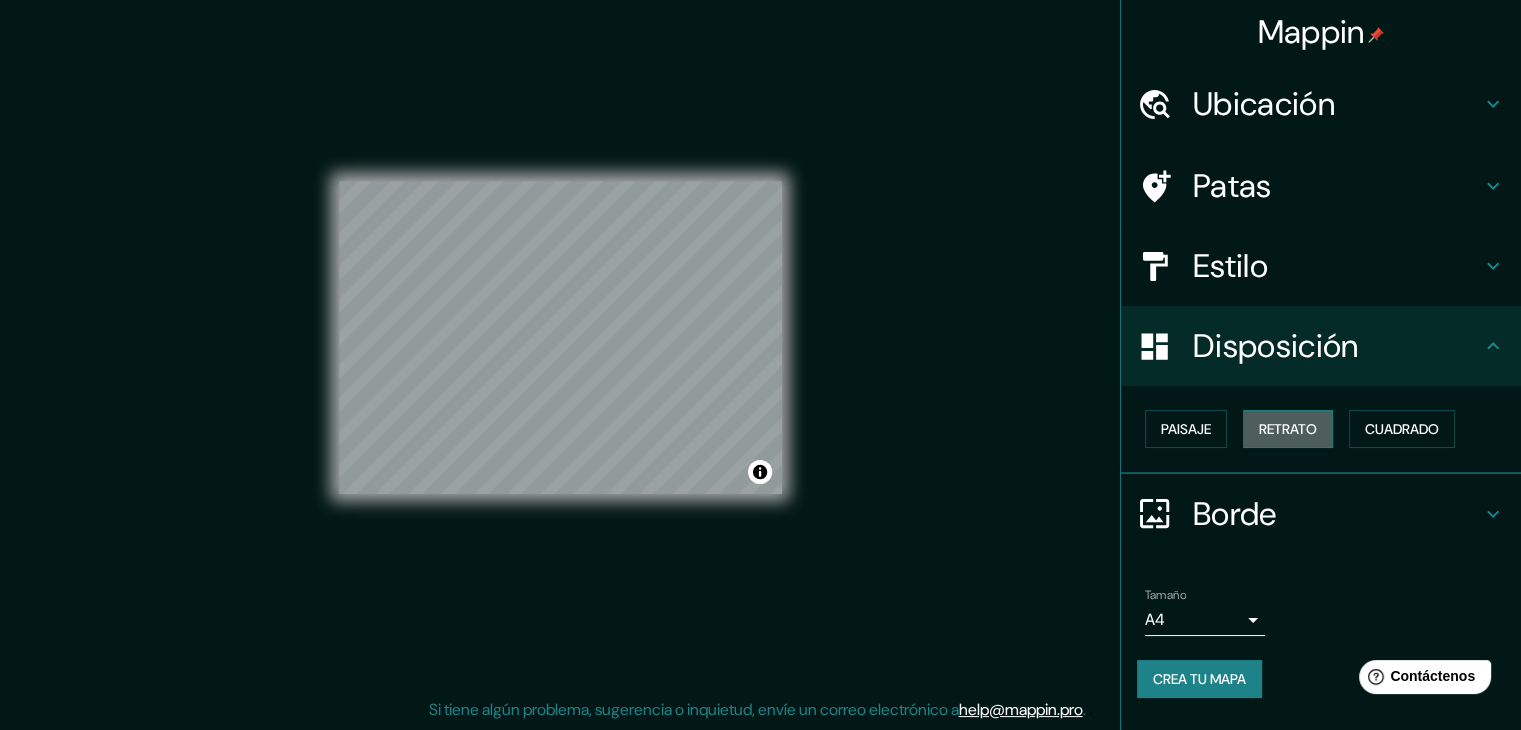 click on "Retrato" at bounding box center [1288, 429] 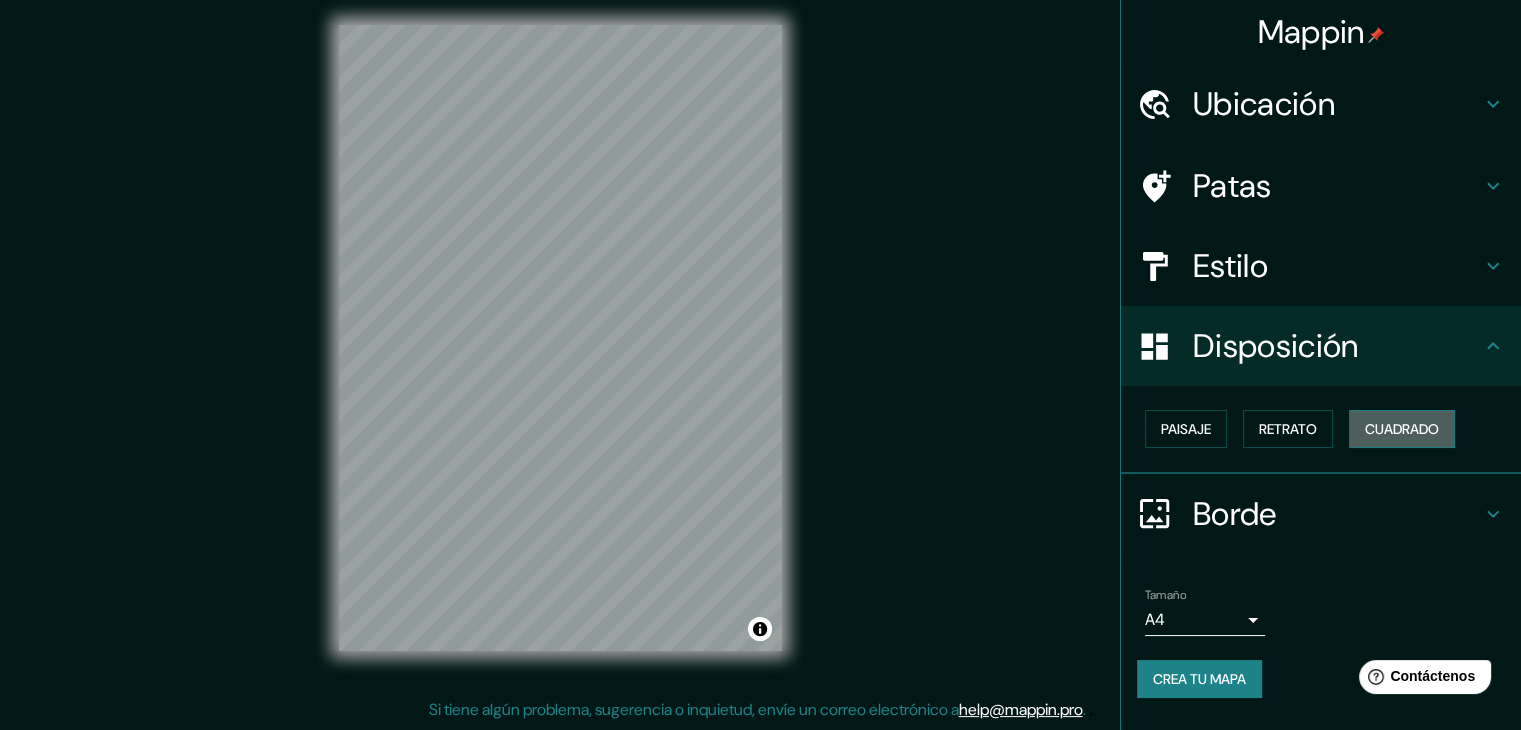 click on "Cuadrado" at bounding box center (1402, 429) 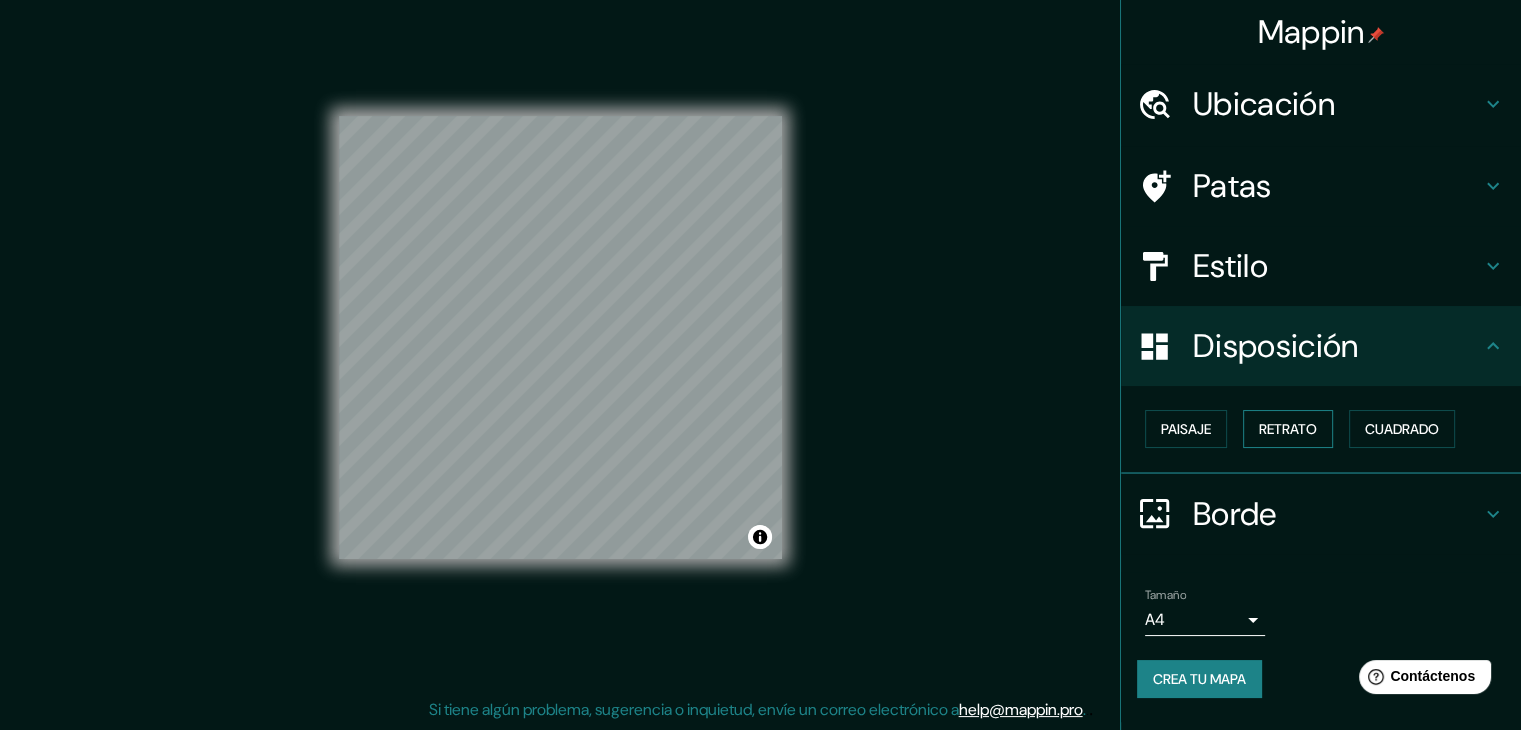 click on "Retrato" at bounding box center [1288, 429] 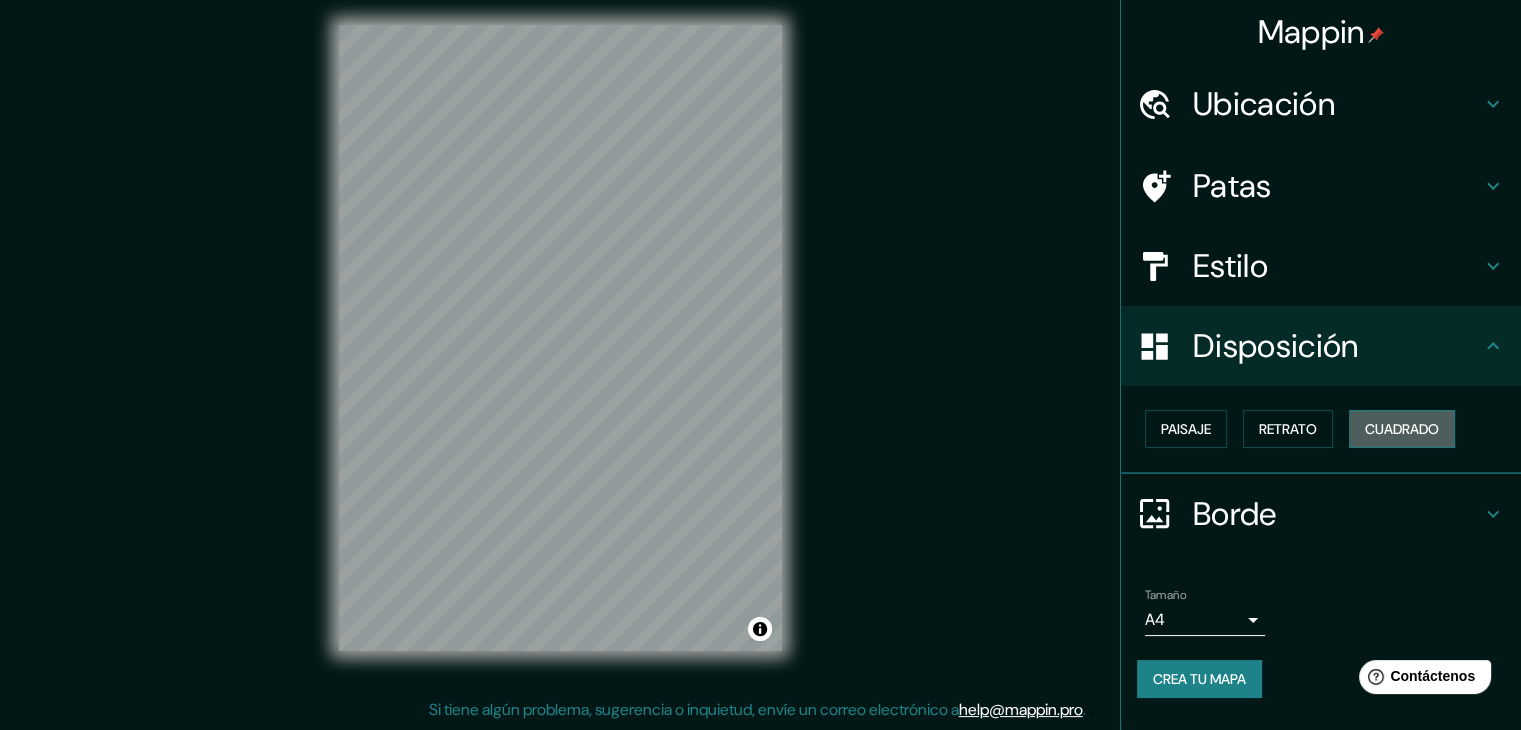 click on "Cuadrado" at bounding box center [1402, 429] 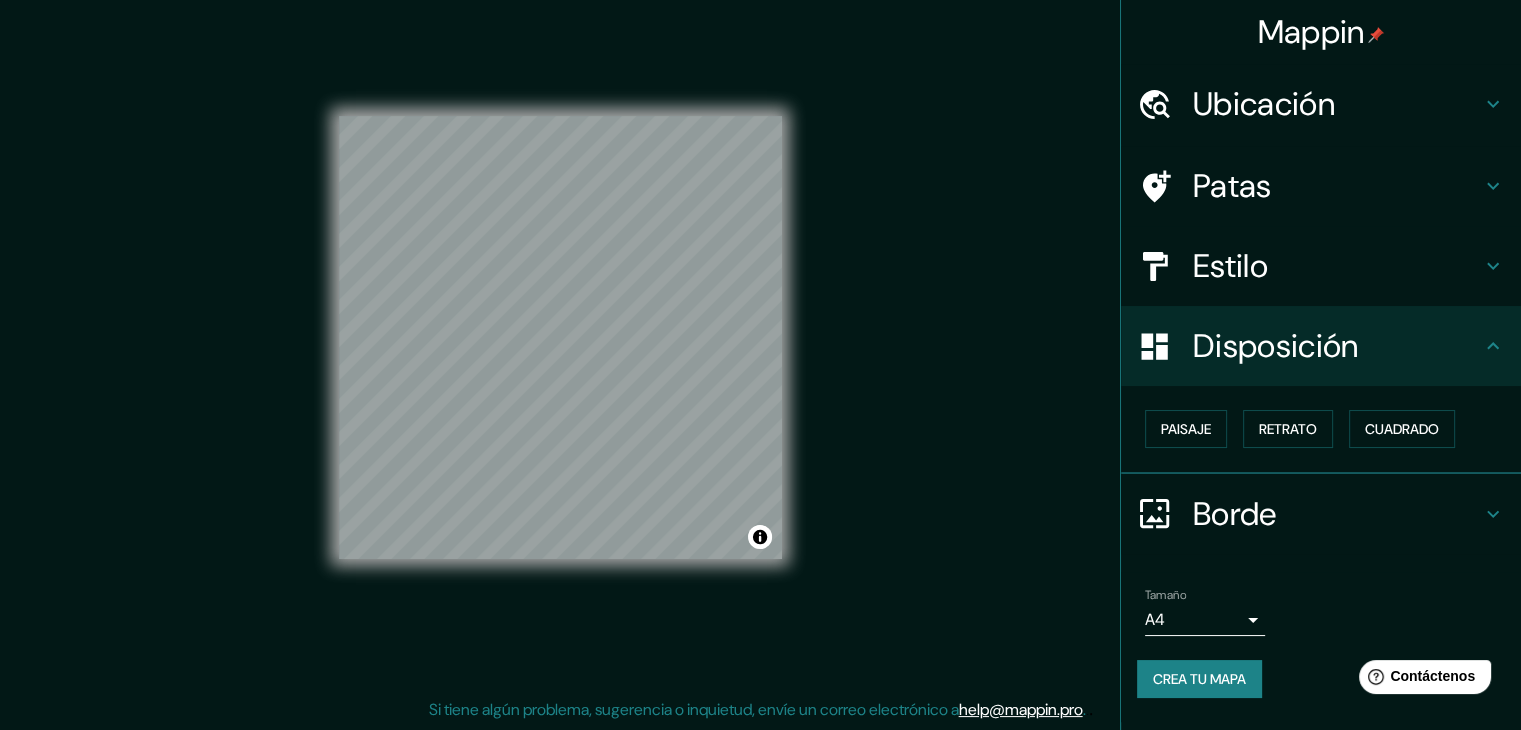 click on "Crea tu mapa" at bounding box center [1199, 679] 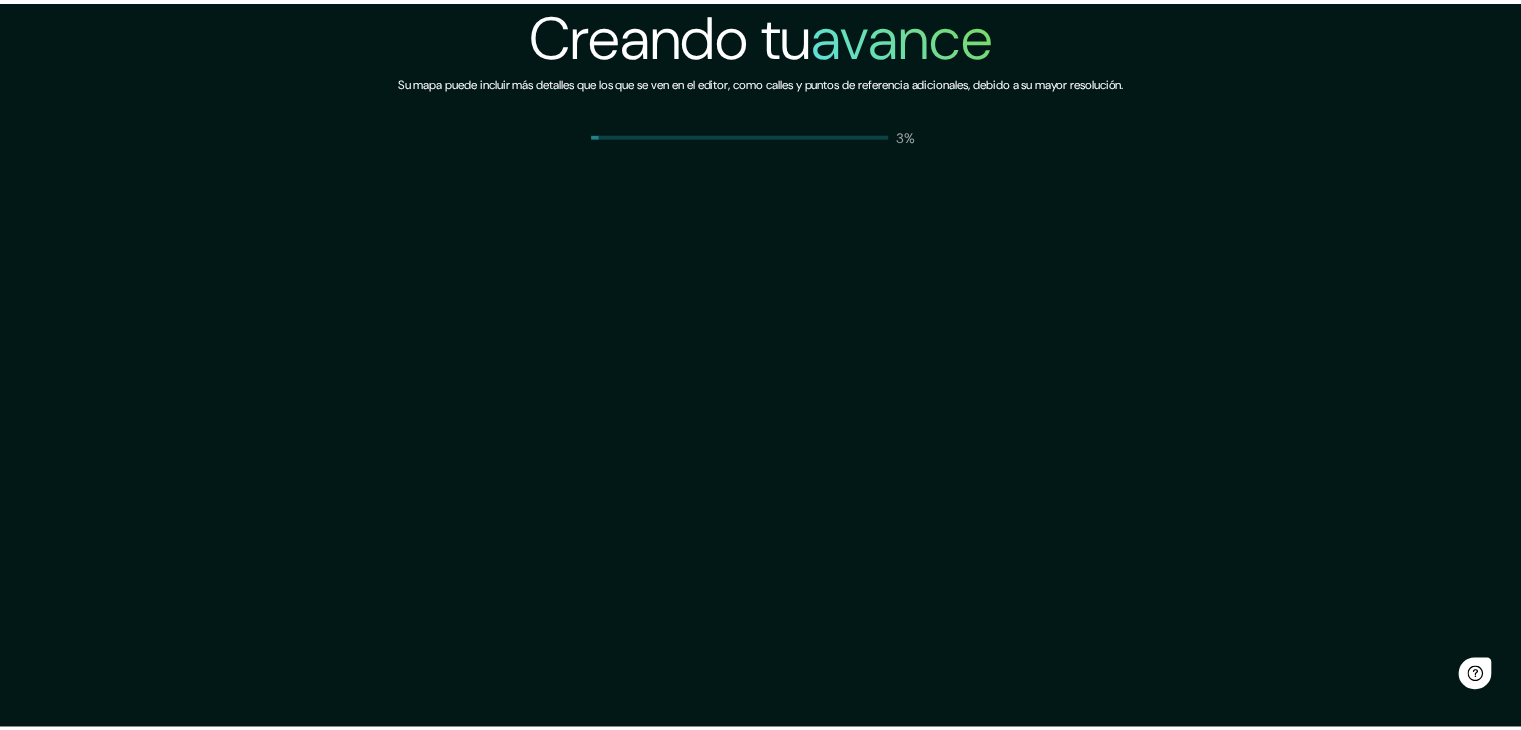 scroll, scrollTop: 0, scrollLeft: 0, axis: both 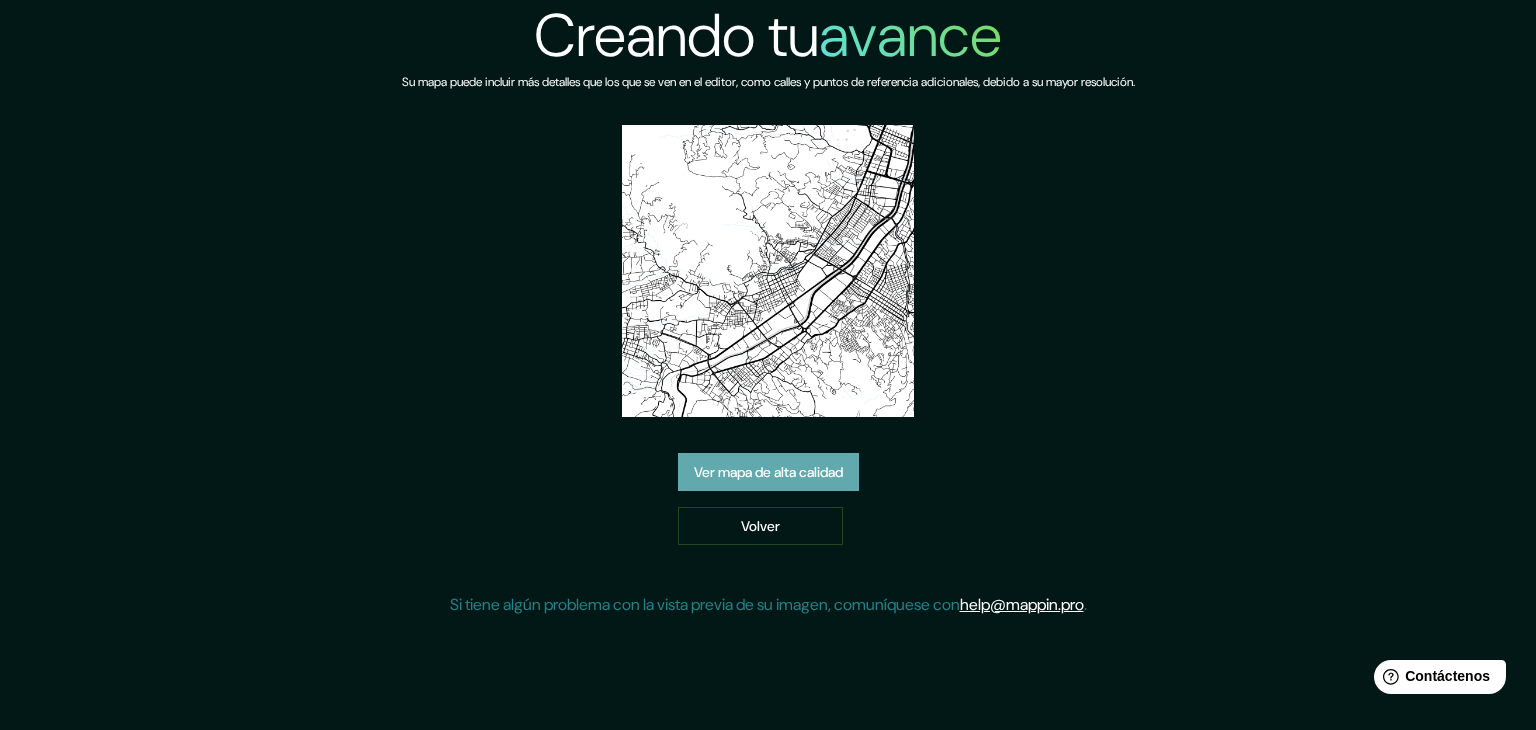 click on "Ver mapa de alta calidad" at bounding box center (768, 472) 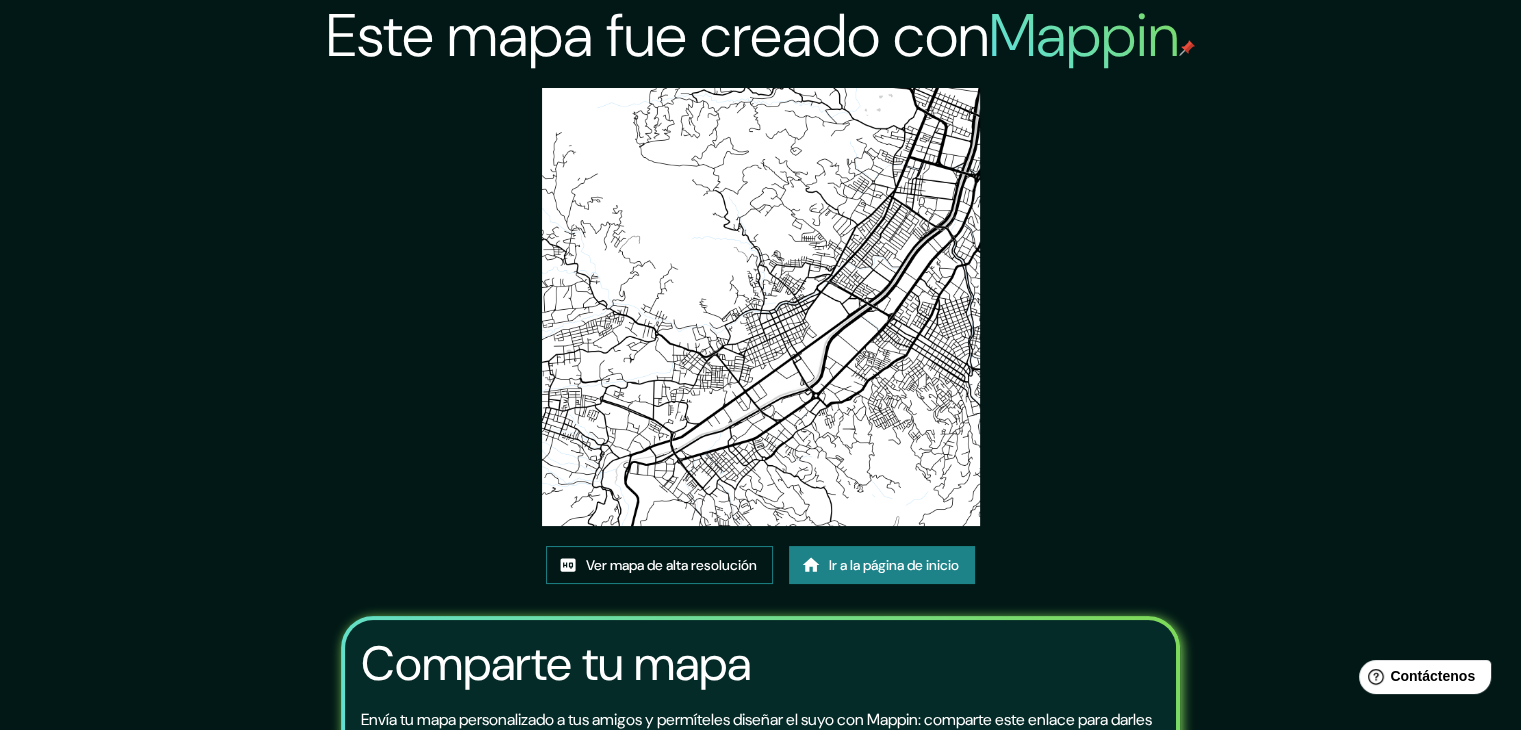 click on "Ver mapa de alta resolución" at bounding box center [671, 565] 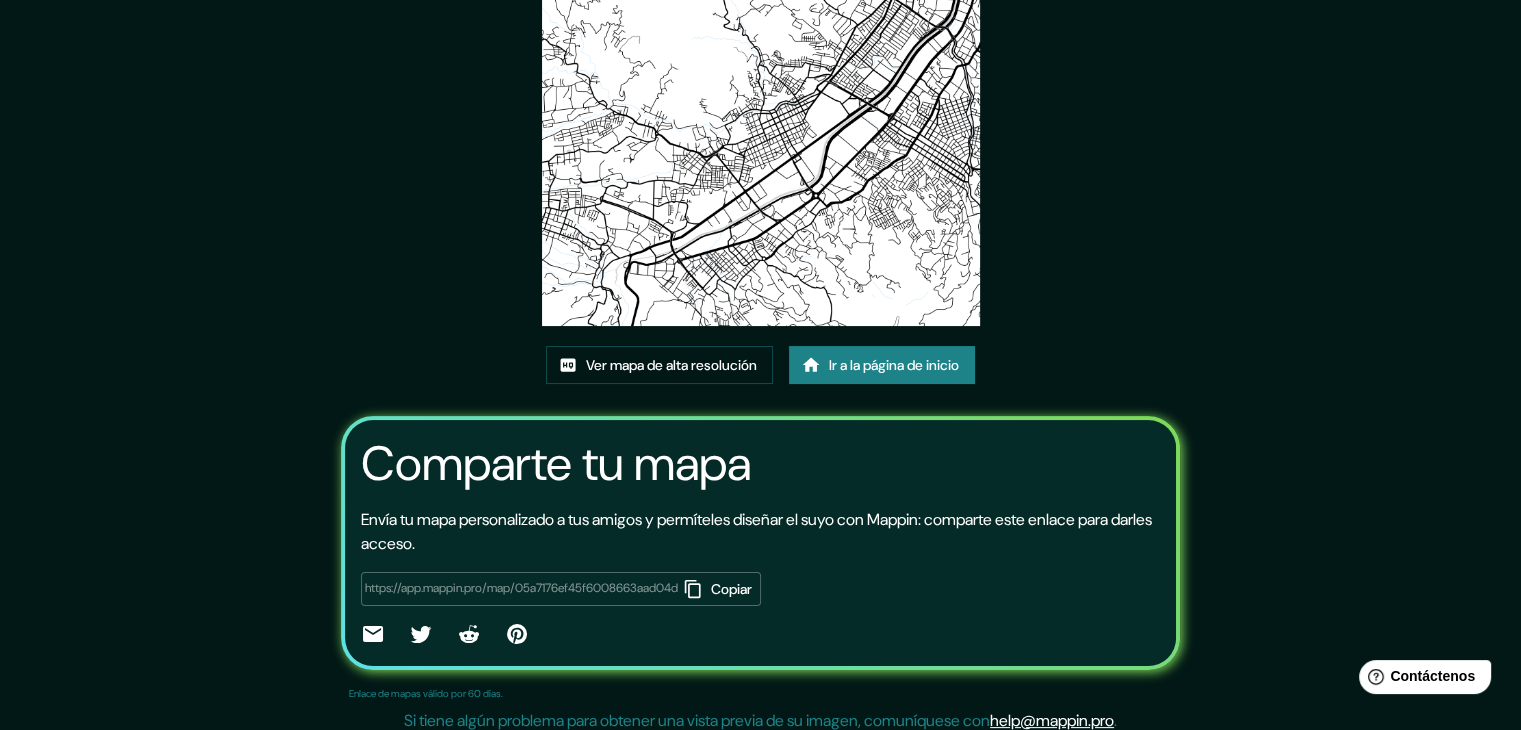 scroll, scrollTop: 210, scrollLeft: 0, axis: vertical 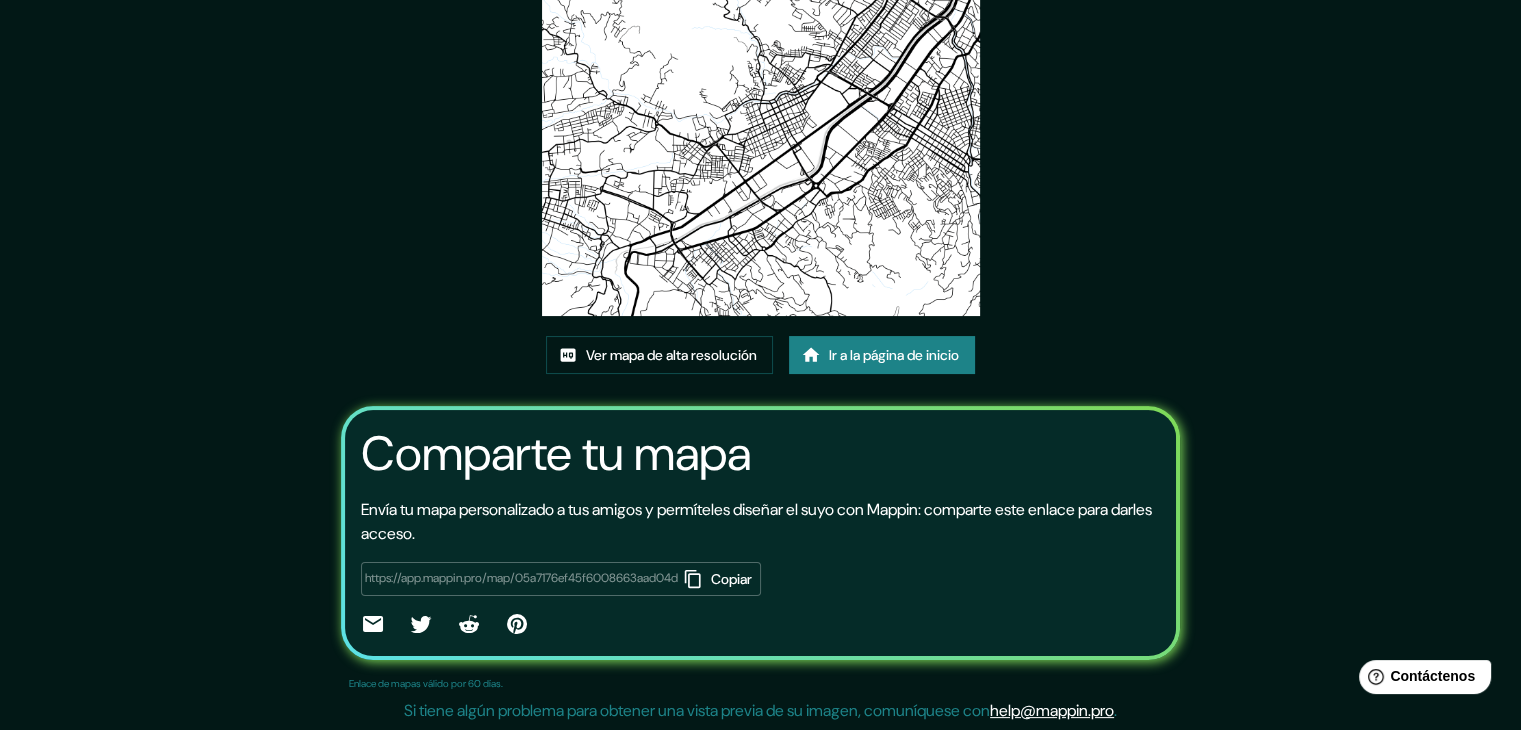click on "Copiar" at bounding box center [731, 579] 